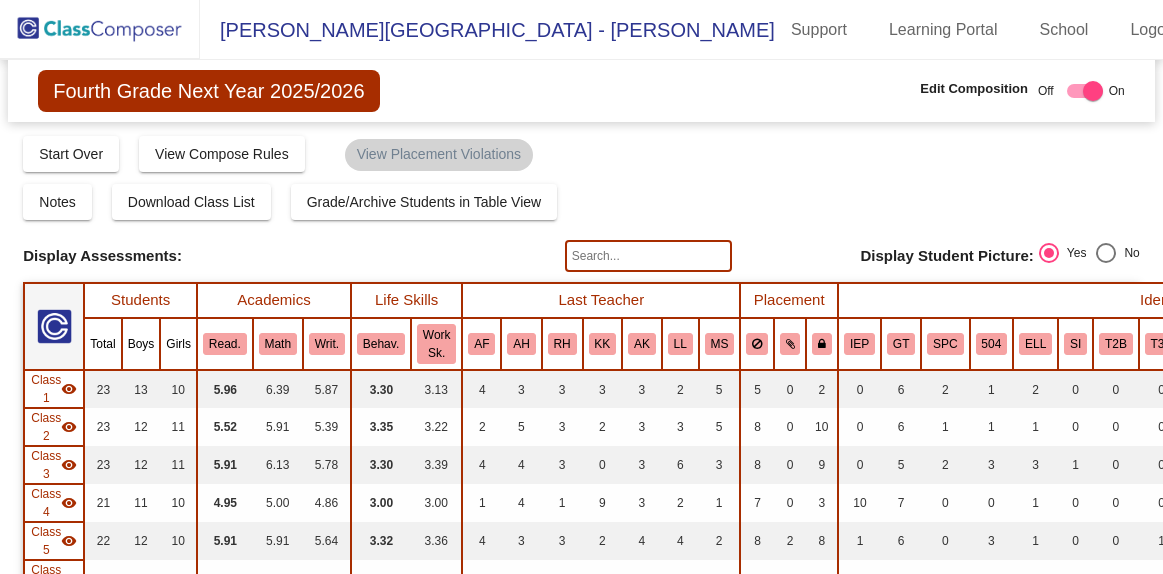 scroll, scrollTop: 0, scrollLeft: 0, axis: both 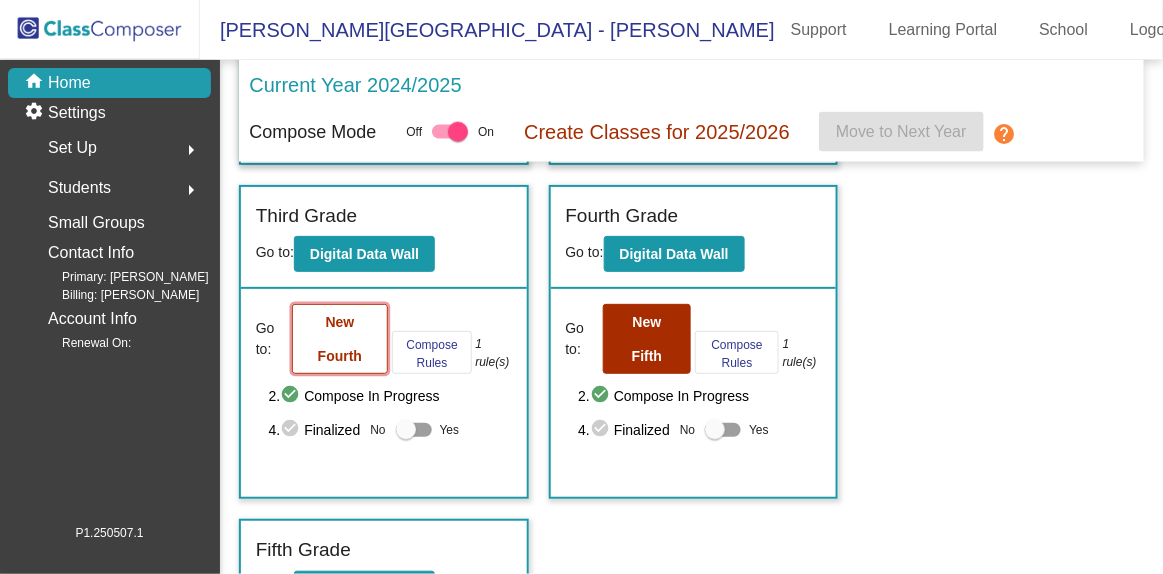 click on "New Fourth" 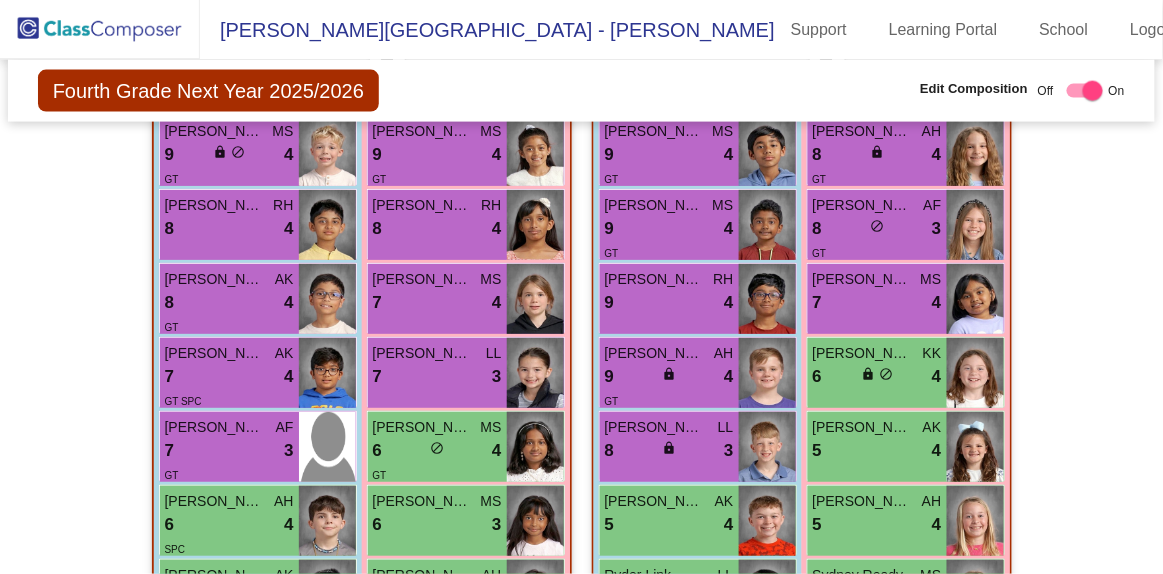 scroll, scrollTop: 699, scrollLeft: 0, axis: vertical 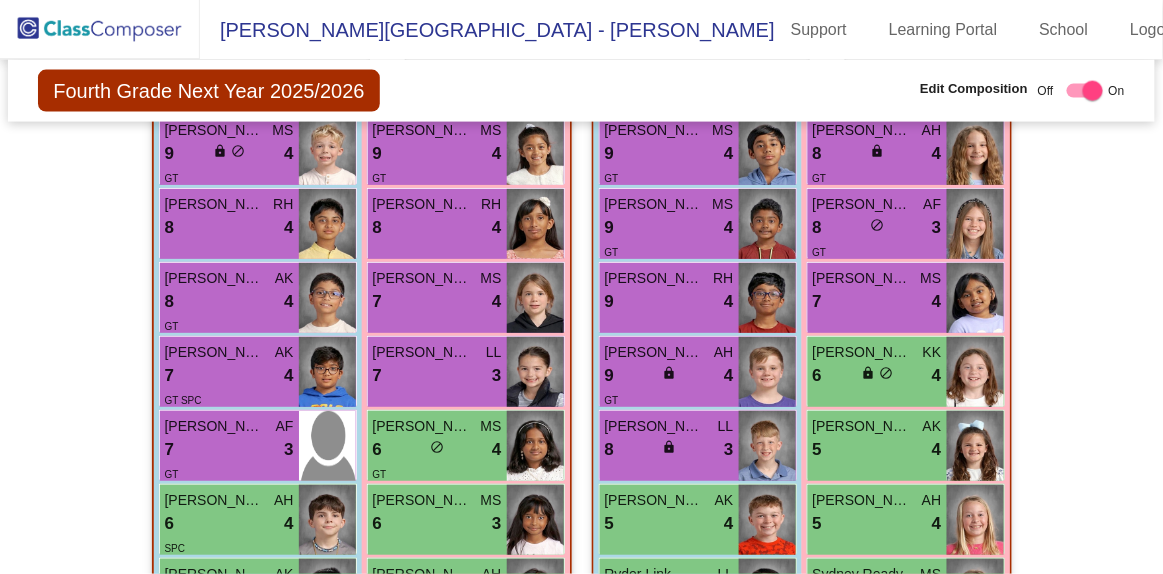 click on "Hallway   - Hallway Class  picture_as_pdf  Add Student  First Name Last Name Student Id  (Recommended)   Boy   Girl   [DEMOGRAPHIC_DATA] Add Close  Boys : 0    No Students   Girls: 0   No Students   Class 1   - [PERSON_NAME]  picture_as_pdf [PERSON_NAME]  Add Student  First Name Last Name Student Id  (Recommended)   Boy   Girl   [DEMOGRAPHIC_DATA] Add Close  Boys : 13  [PERSON_NAME] MS 9 lock do_not_disturb_alt 4 GT [PERSON_NAME] RH 8 lock do_not_disturb_alt 4 [PERSON_NAME] AK 8 lock do_not_disturb_alt 4 GT [PERSON_NAME] AK 7 lock do_not_disturb_alt 4 GT SPC [PERSON_NAME] Pothi AF 7 lock do_not_disturb_alt 3 GT [PERSON_NAME] AH 6 lock do_not_disturb_alt 4 SPC [PERSON_NAME] AK 6 lock do_not_disturb_alt 3 Camden [PERSON_NAME] 6 lock do_not_disturb_alt 3 [PERSON_NAME] KK 5 lock do_not_disturb_alt 3 [PERSON_NAME] AF 2 lock do_not_disturb_alt 3 T2A Matvii [PERSON_NAME] 2 lock do_not_disturb_alt 3 ELL EIR EIM [PERSON_NAME] AF 9 lock do_not_disturb_alt 2 Easton [PERSON_NAME] 6 lock do_not_disturb_alt 2 Girls: 10 [PERSON_NAME] MS 9 lock 4 GT RH 8" 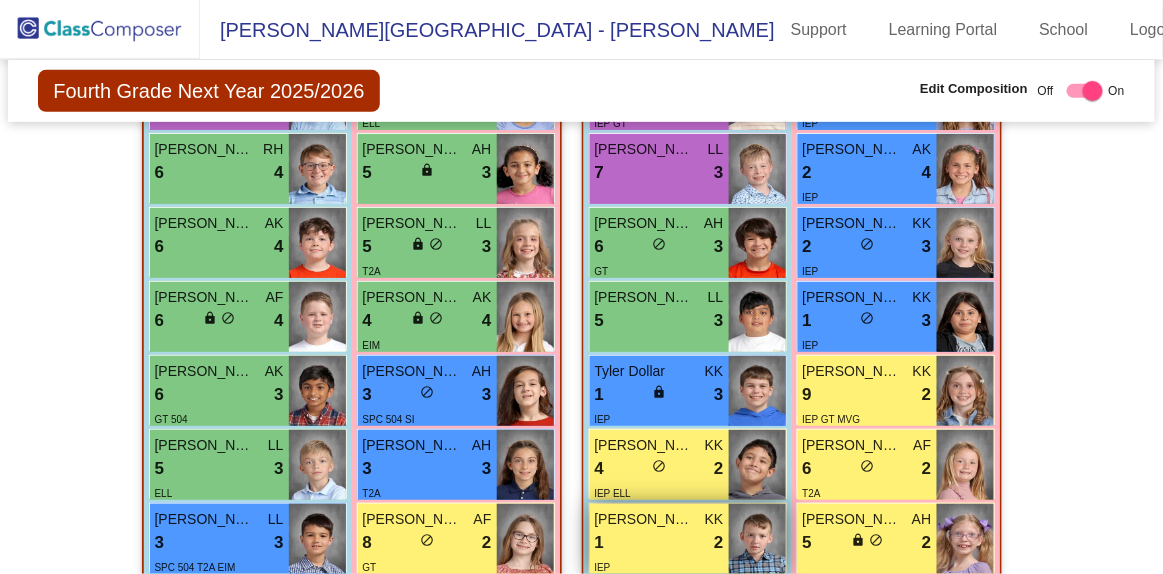 scroll, scrollTop: 2064, scrollLeft: 0, axis: vertical 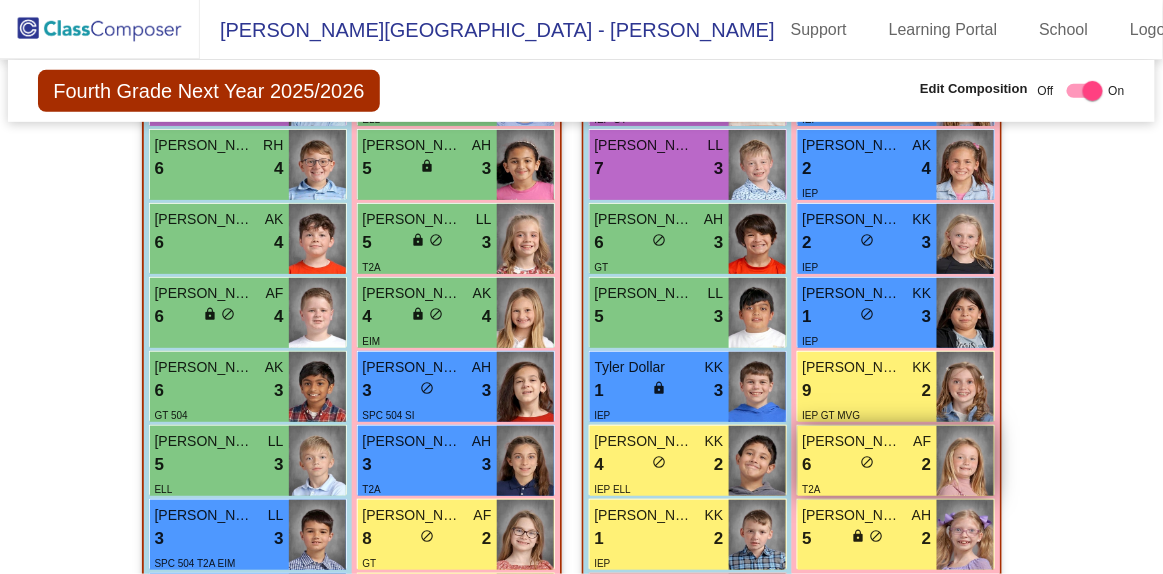 click on "T2A" at bounding box center [867, 488] 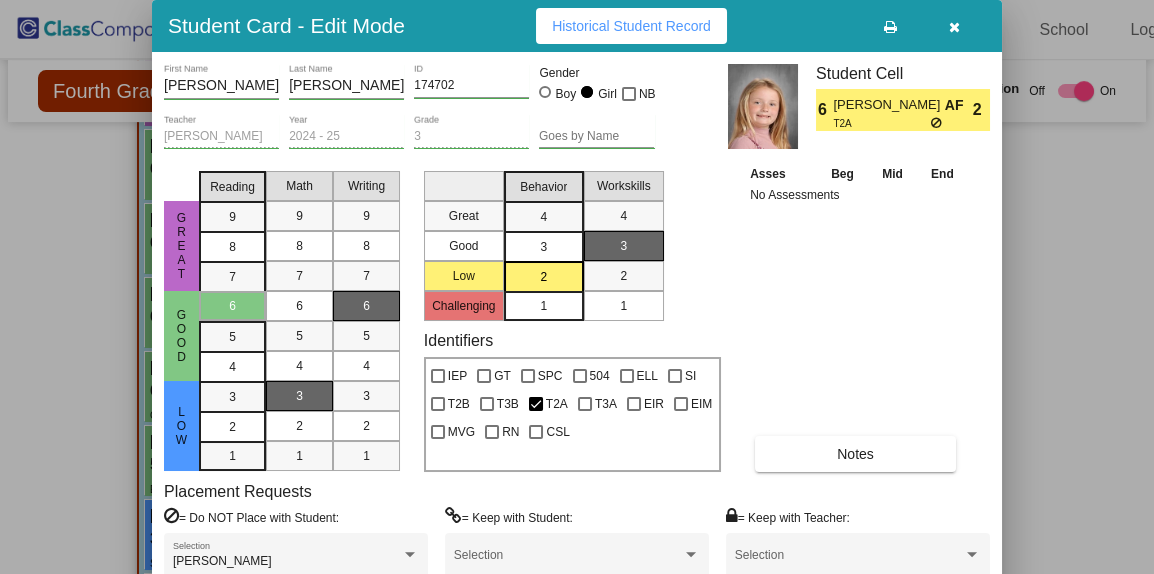 click at bounding box center [577, 287] 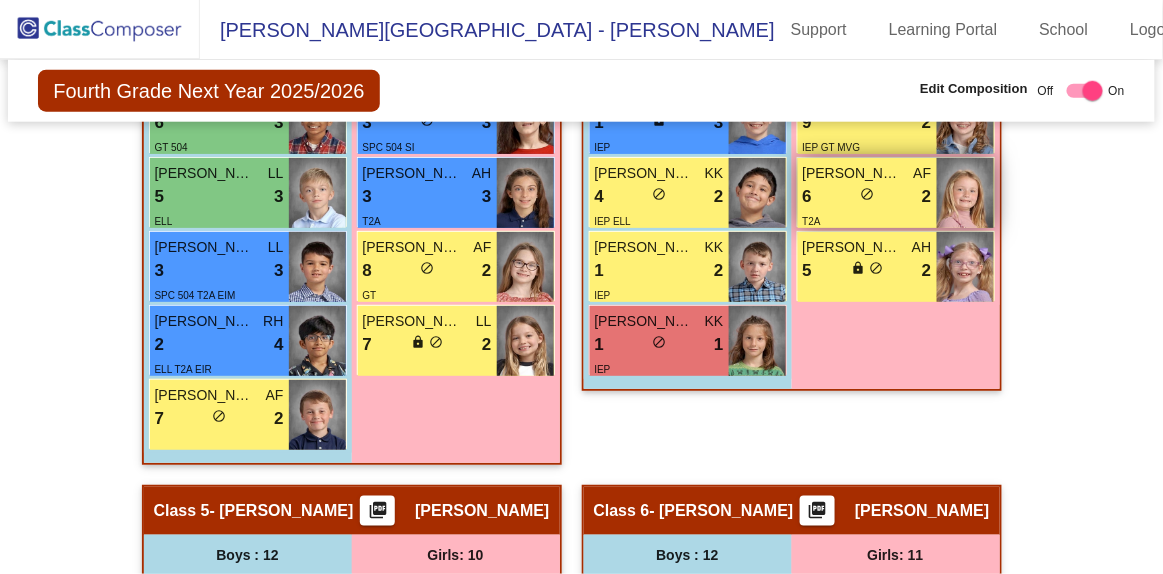 scroll, scrollTop: 2333, scrollLeft: 0, axis: vertical 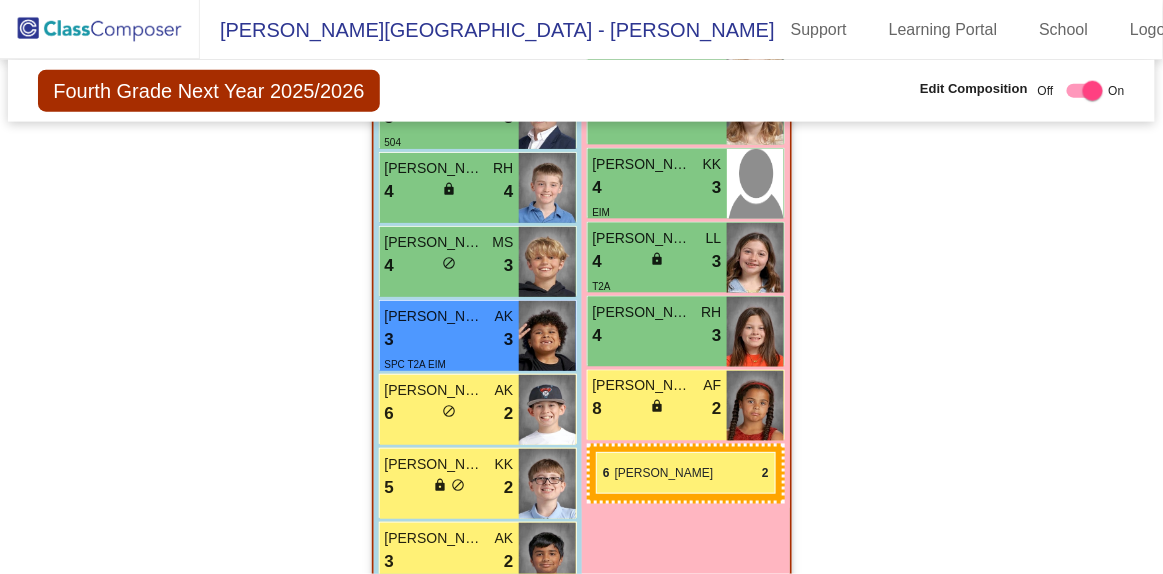 drag, startPoint x: 823, startPoint y: 195, endPoint x: 596, endPoint y: 452, distance: 342.89648 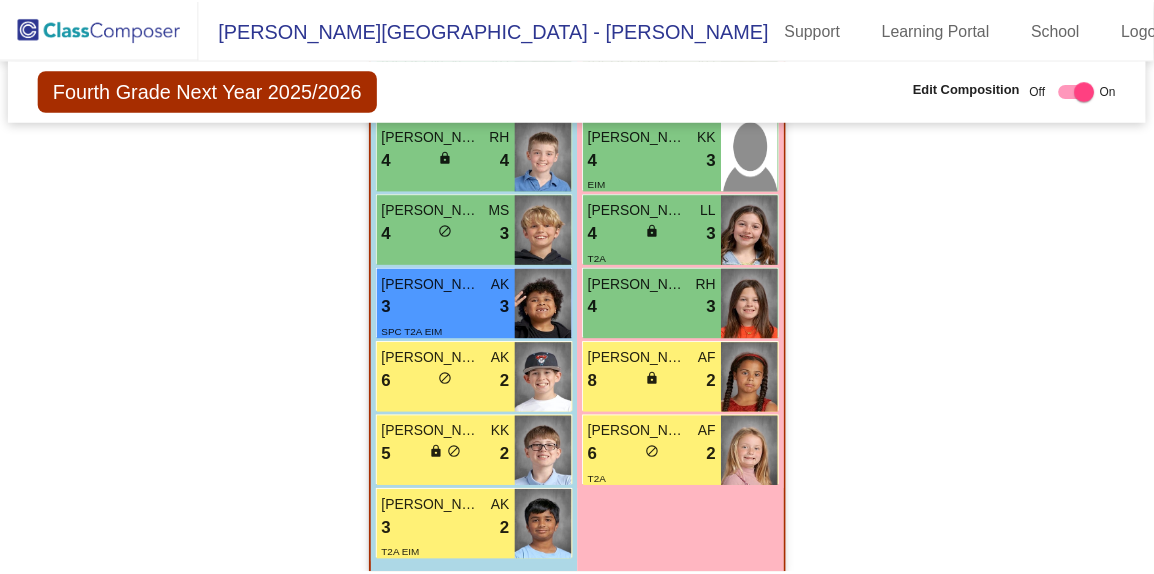 scroll, scrollTop: 4341, scrollLeft: 0, axis: vertical 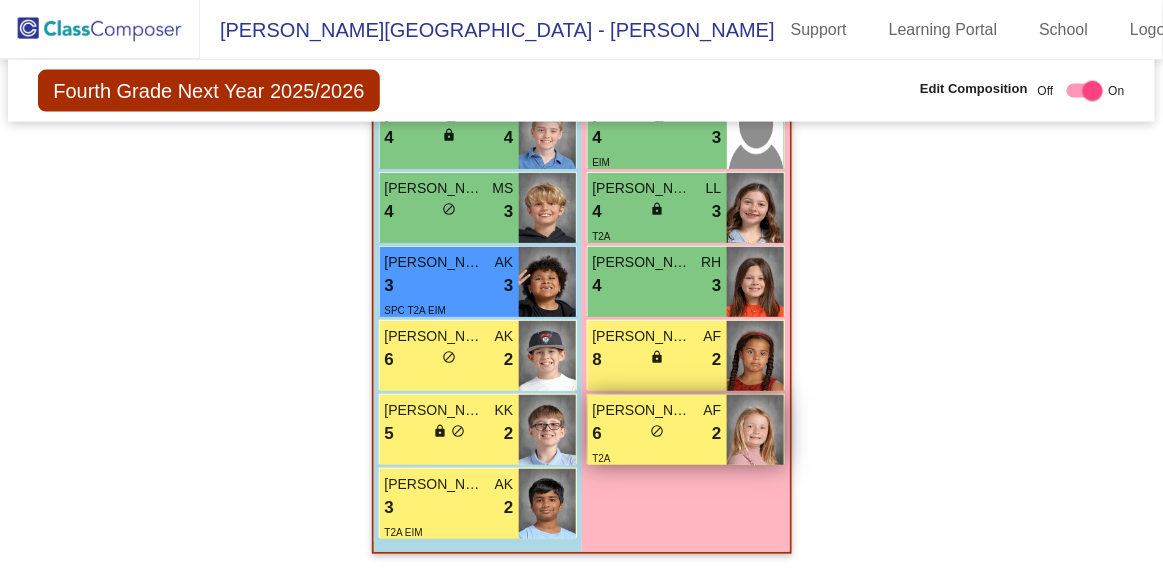 click on "6 lock do_not_disturb_alt 2" at bounding box center [657, 434] 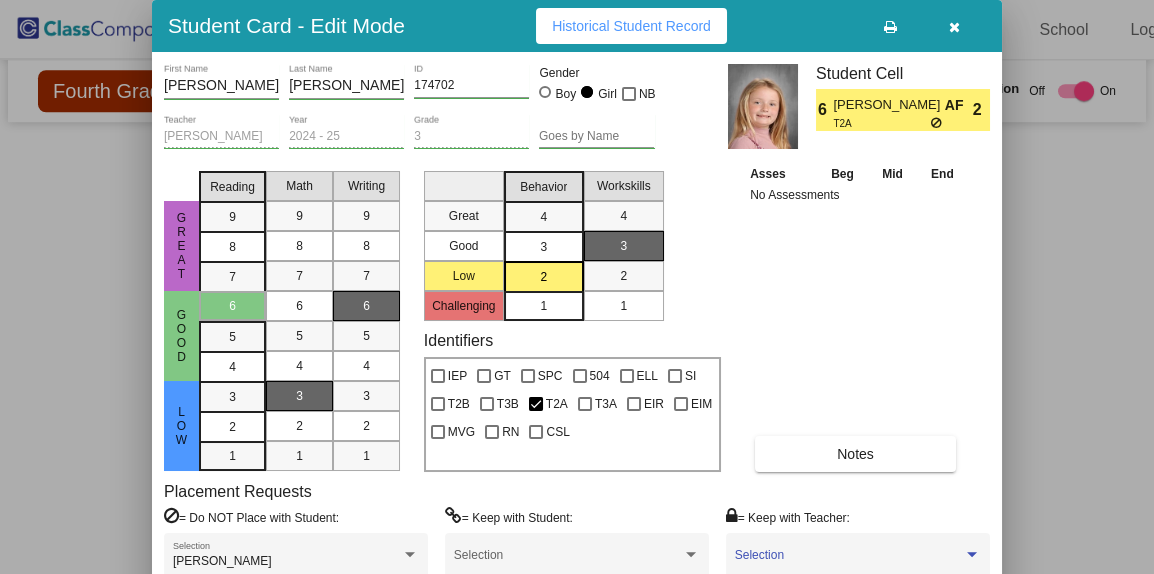 click at bounding box center (972, 554) 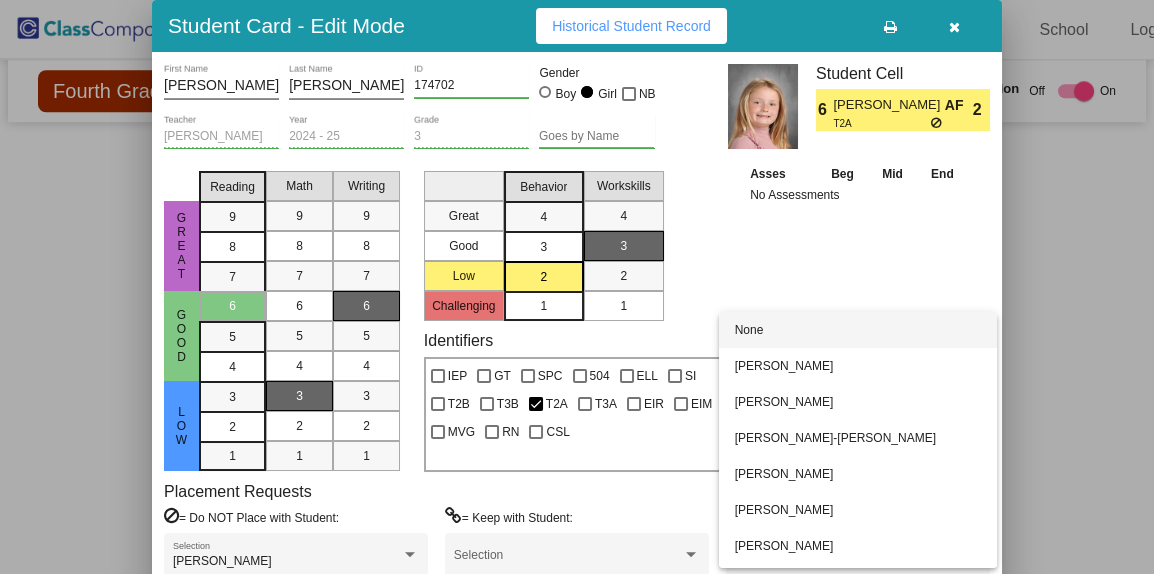scroll, scrollTop: 31, scrollLeft: 0, axis: vertical 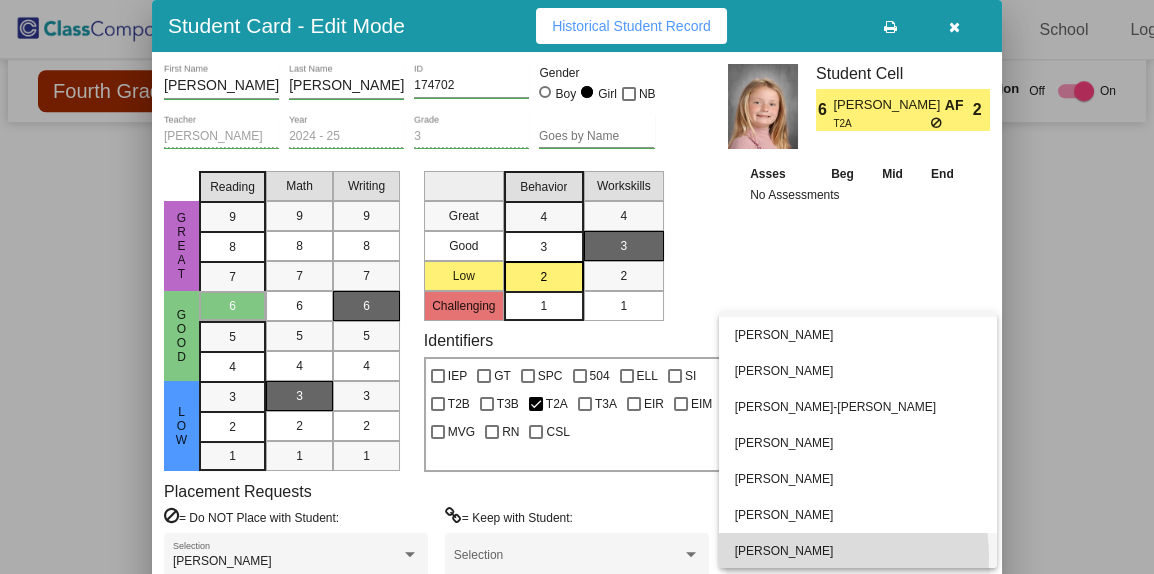 click on "[PERSON_NAME]" at bounding box center [858, 551] 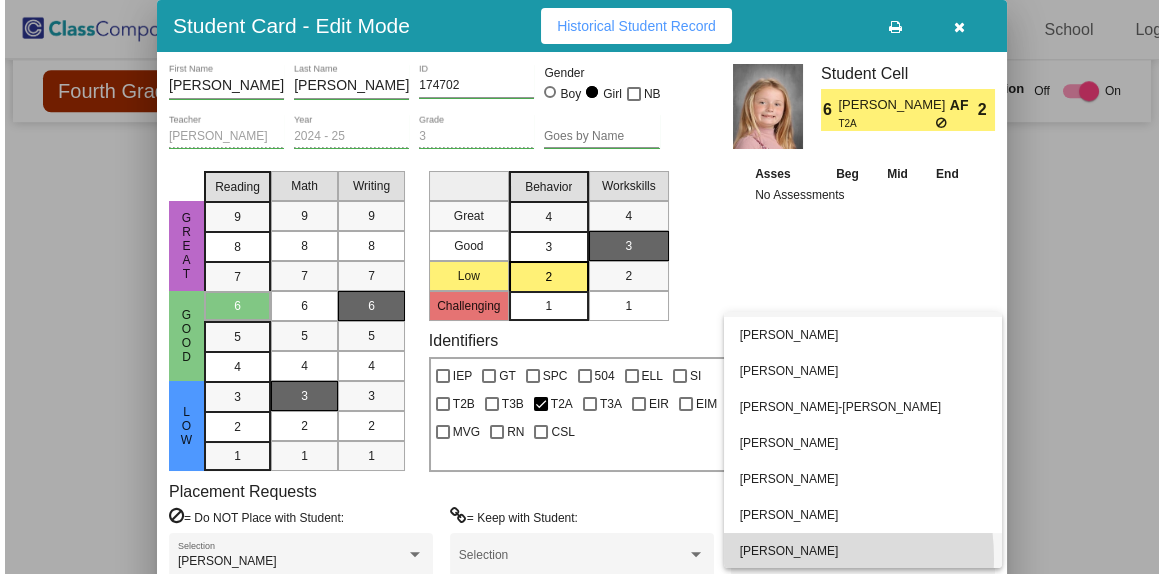 scroll, scrollTop: 32, scrollLeft: 0, axis: vertical 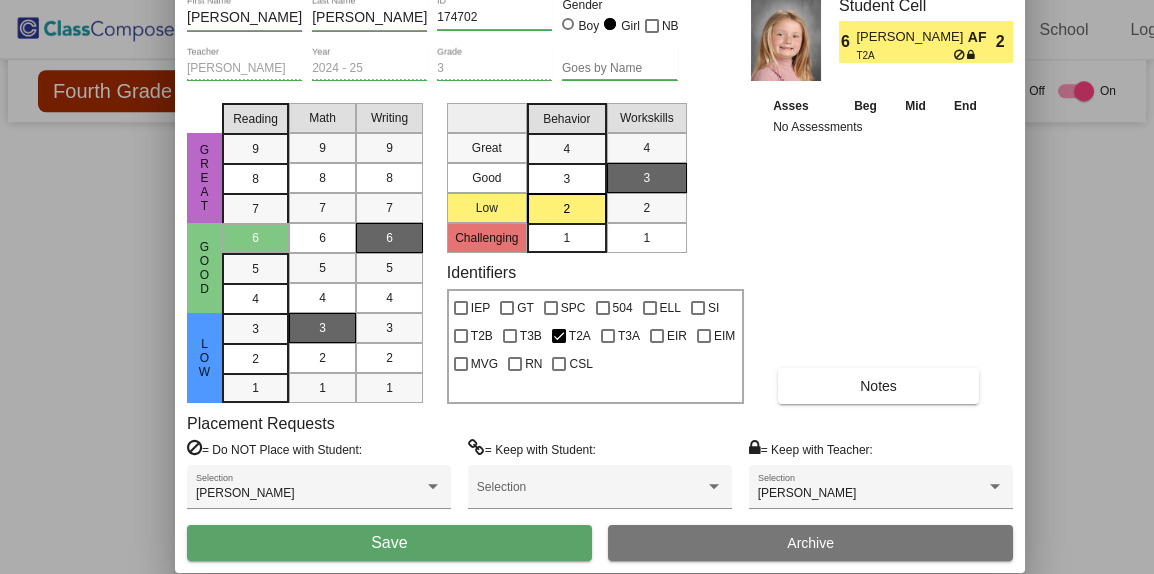 drag, startPoint x: 489, startPoint y: 34, endPoint x: 512, endPoint y: -35, distance: 72.73238 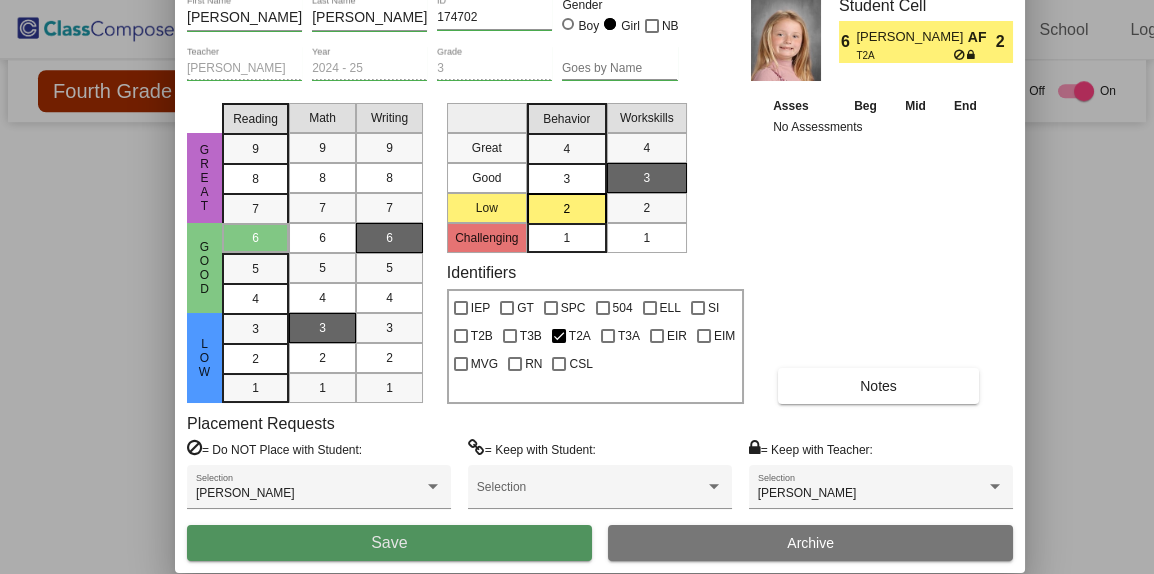 click on "Save" at bounding box center [389, 543] 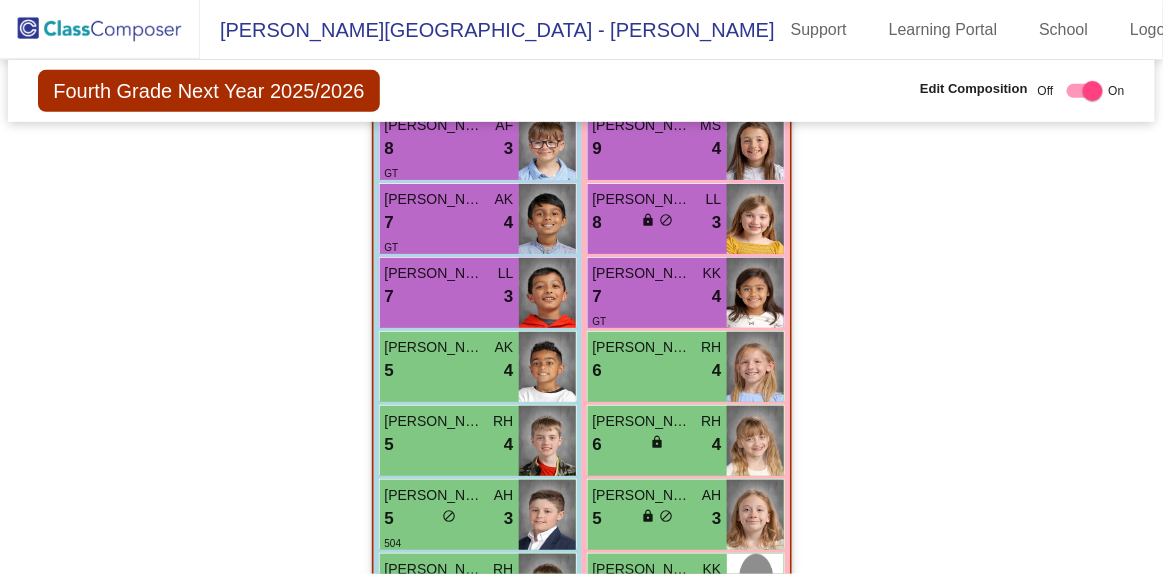 scroll, scrollTop: 3881, scrollLeft: 0, axis: vertical 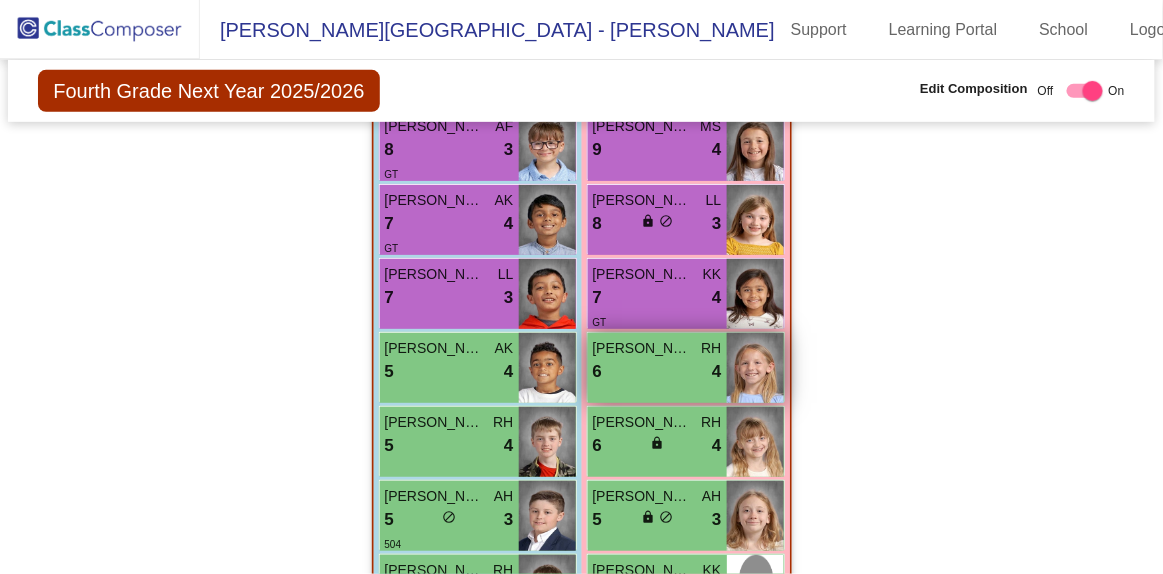 click on "6 lock do_not_disturb_alt 4" at bounding box center [657, 372] 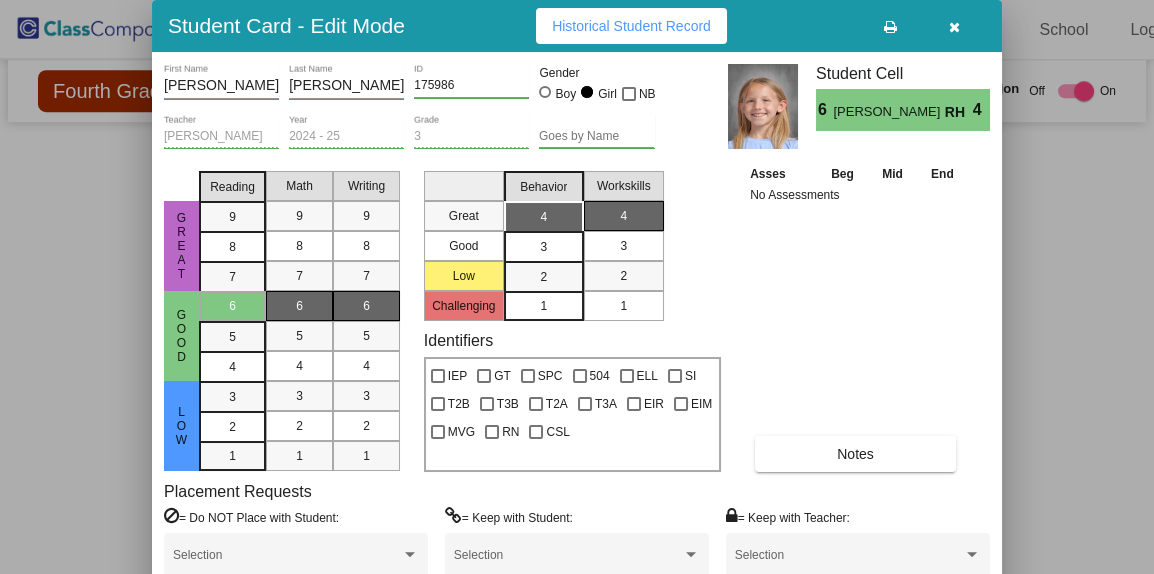 click at bounding box center [577, 287] 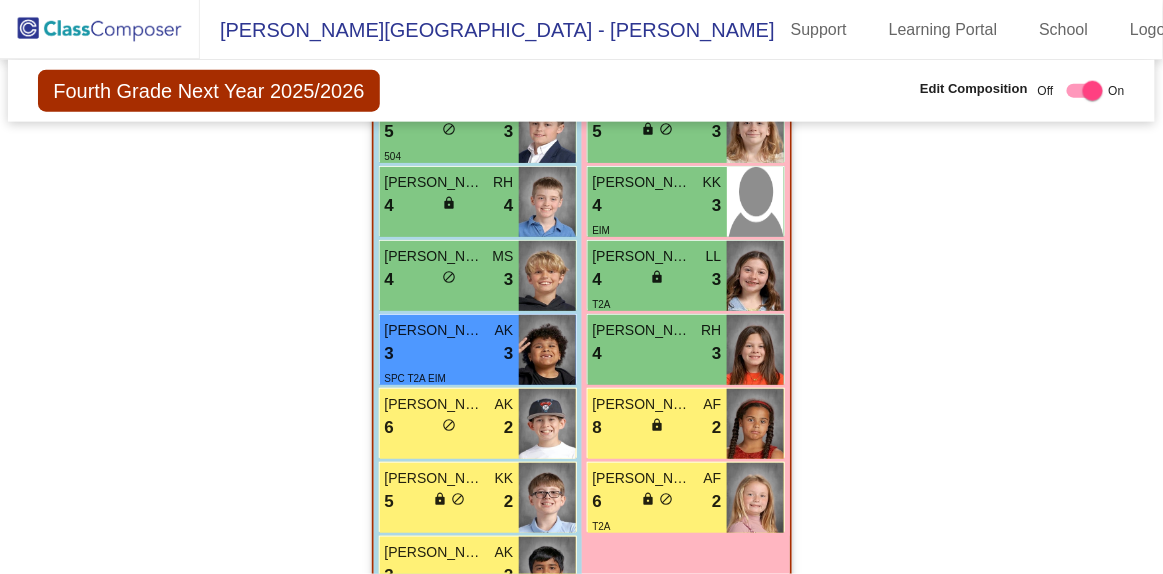 scroll, scrollTop: 4341, scrollLeft: 0, axis: vertical 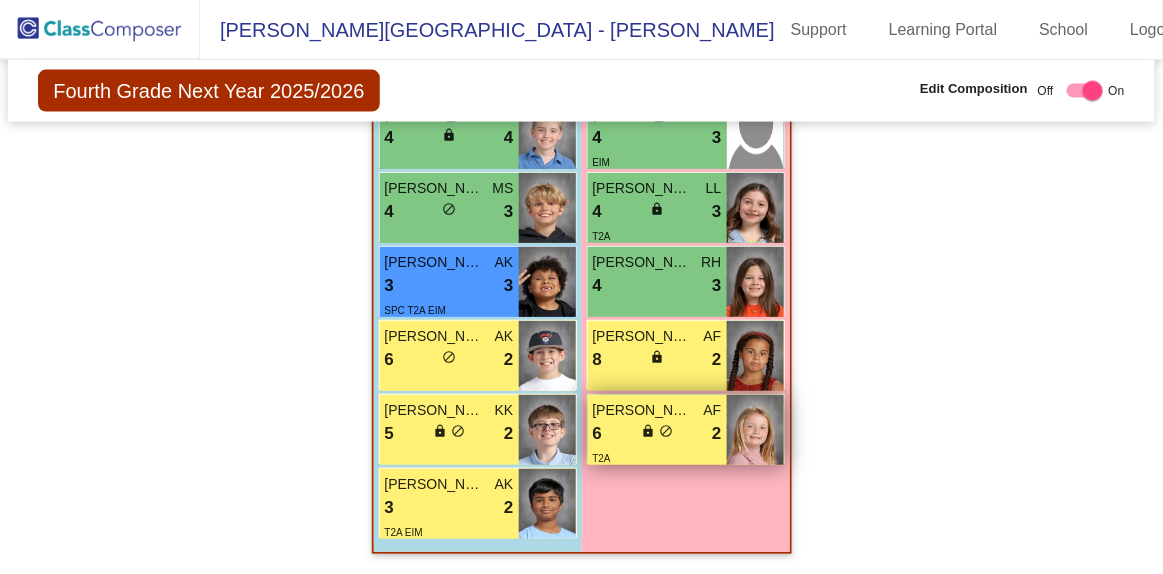 click on "T2A" at bounding box center (657, 457) 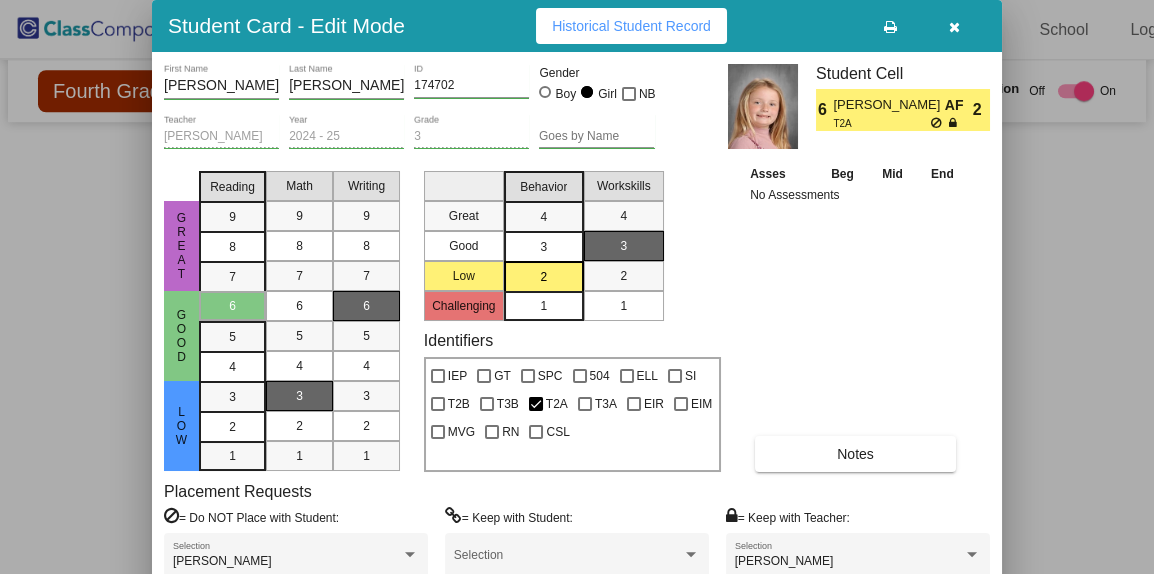 click at bounding box center (577, 287) 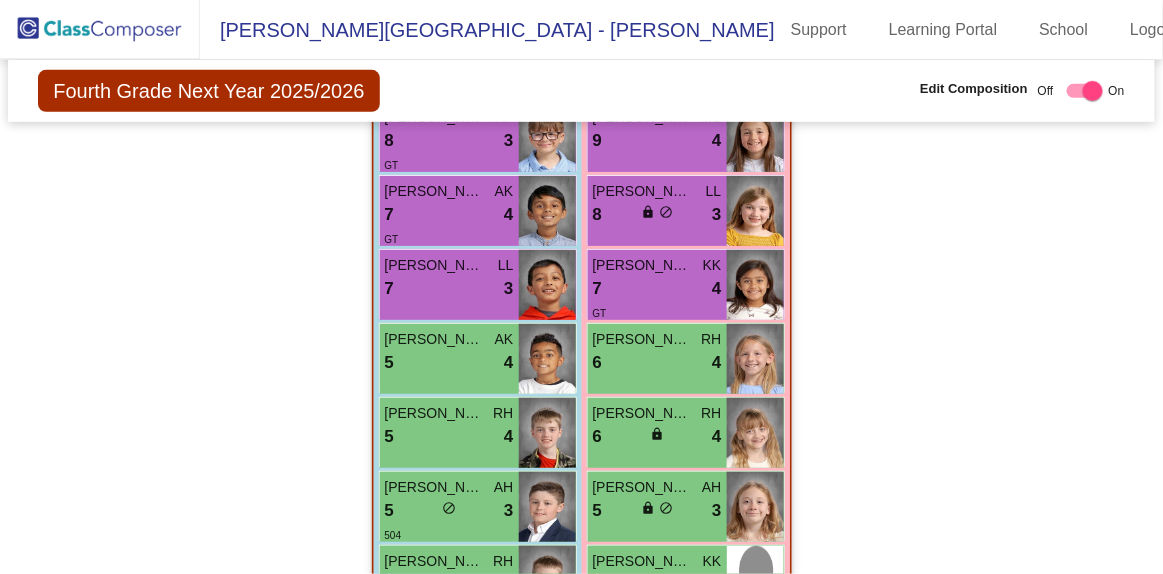 scroll, scrollTop: 3891, scrollLeft: 0, axis: vertical 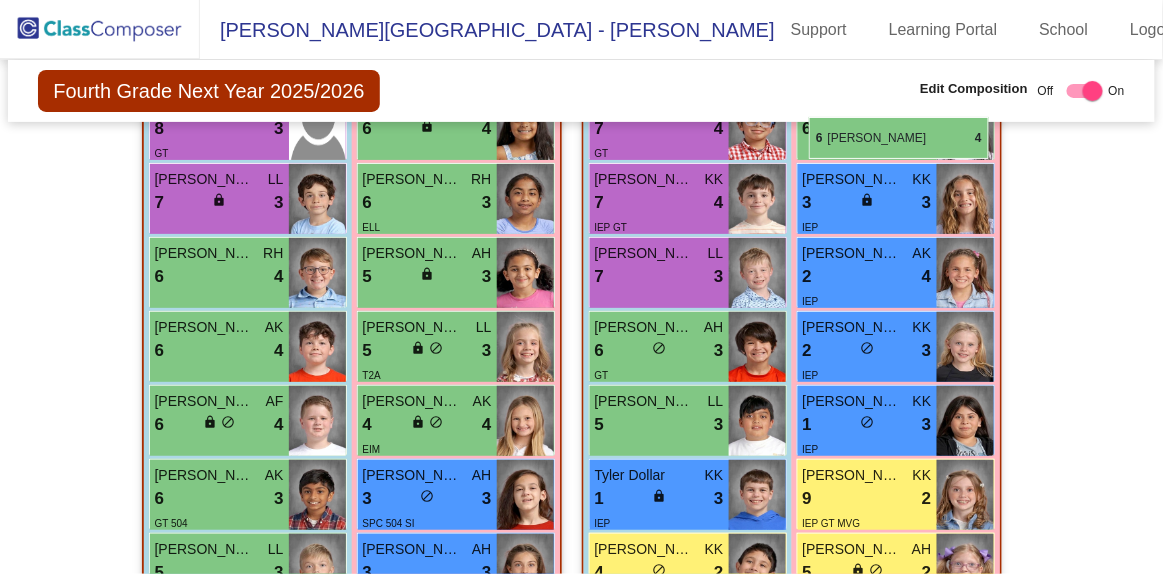 drag, startPoint x: 639, startPoint y: 360, endPoint x: 809, endPoint y: 117, distance: 296.56198 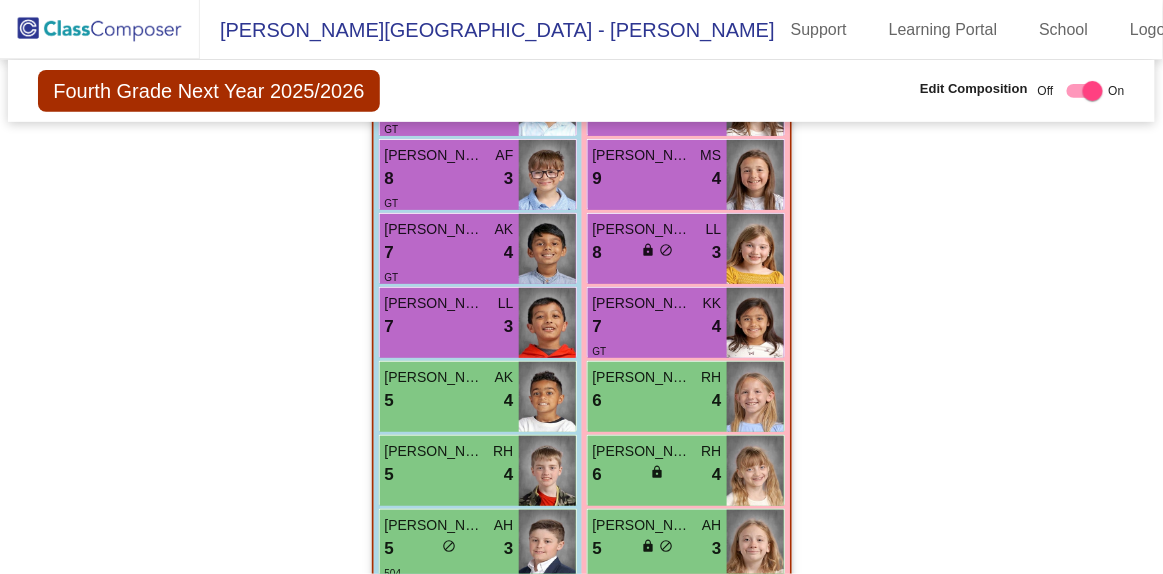 scroll, scrollTop: 3853, scrollLeft: 0, axis: vertical 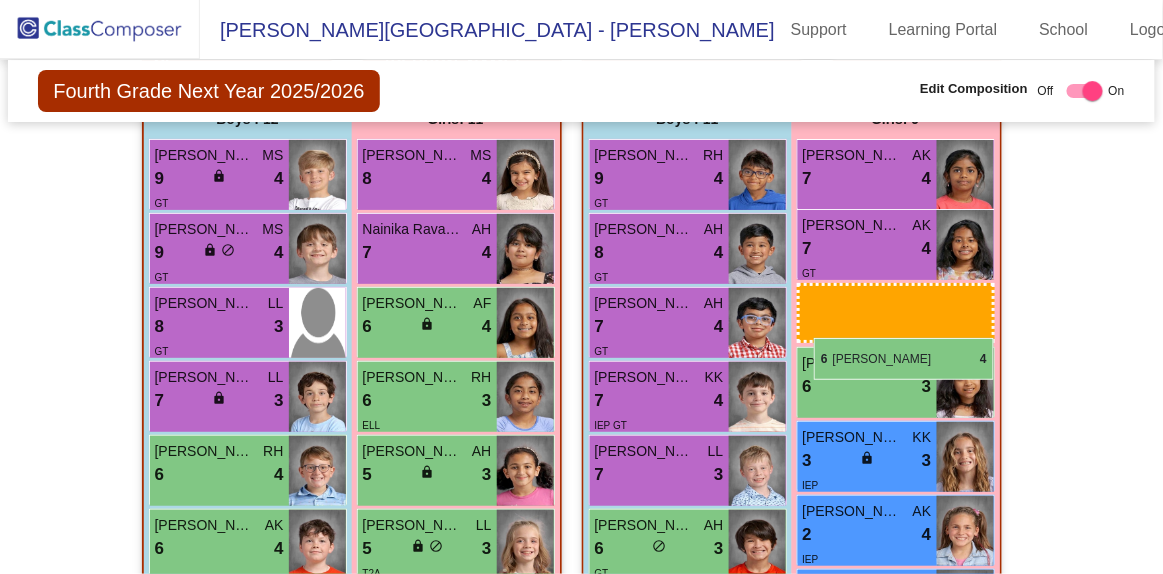 drag, startPoint x: 655, startPoint y: 392, endPoint x: 814, endPoint y: 338, distance: 167.91962 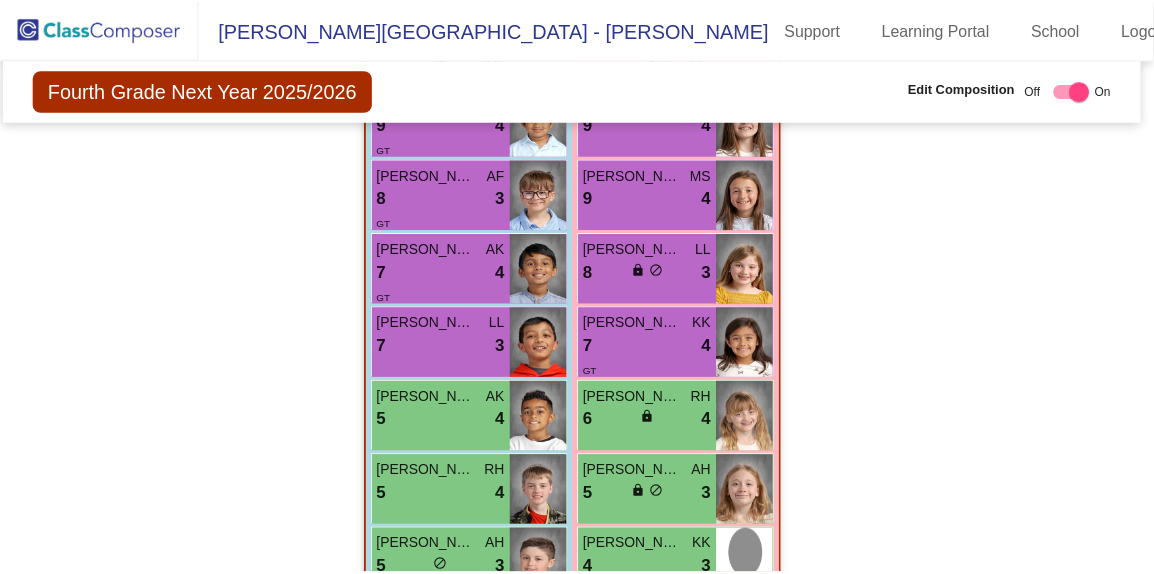 scroll, scrollTop: 3828, scrollLeft: 5, axis: both 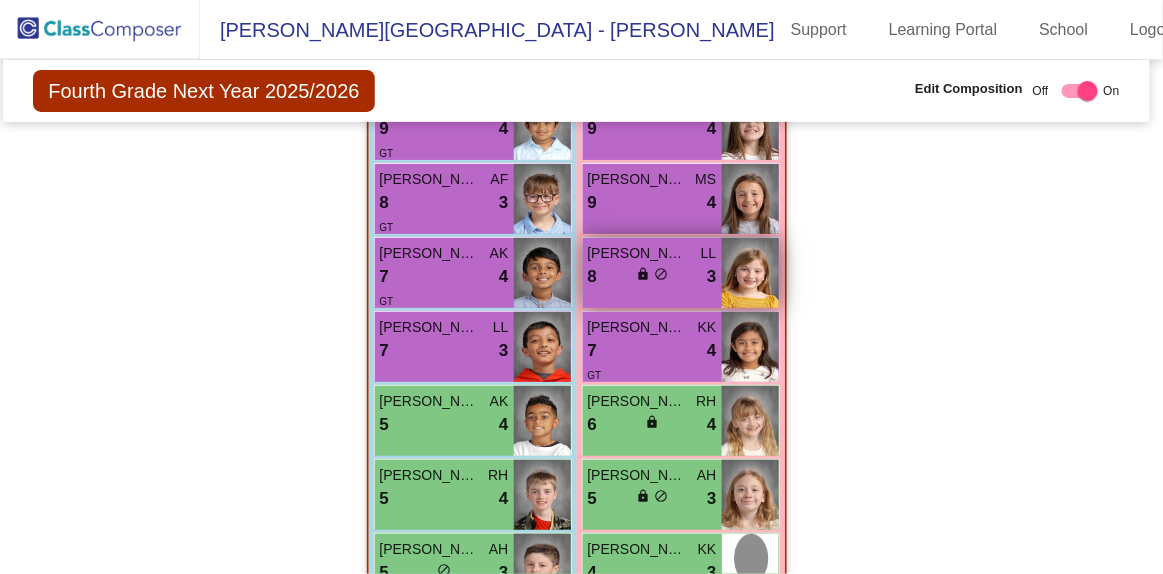 click on "[PERSON_NAME] LL 8 lock do_not_disturb_alt 3" at bounding box center (652, 273) 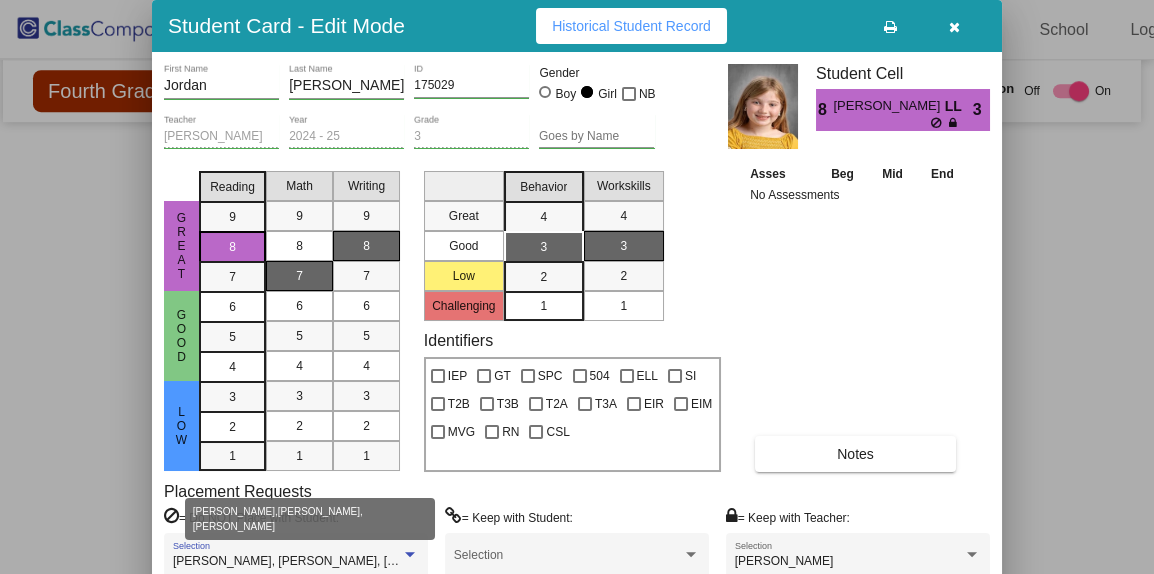 click at bounding box center [410, 555] 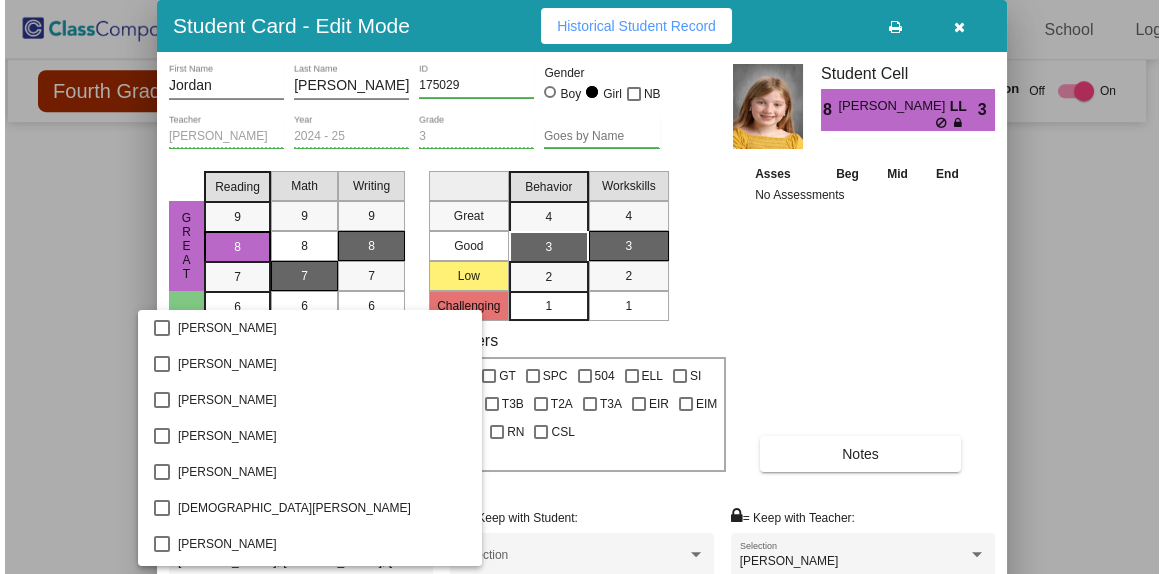 scroll, scrollTop: 847, scrollLeft: 0, axis: vertical 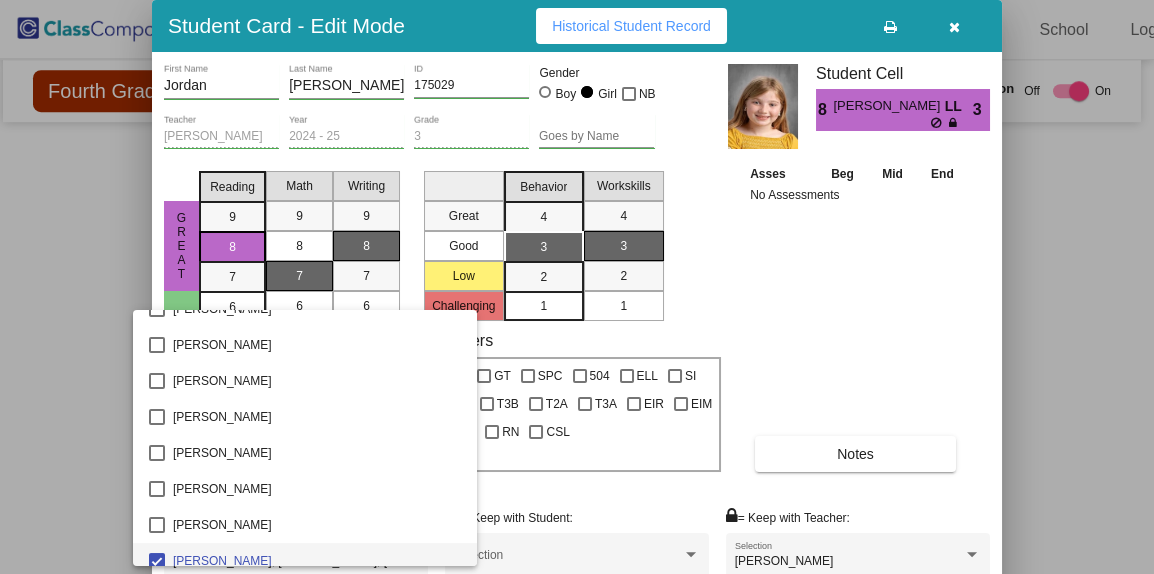 click at bounding box center (577, 287) 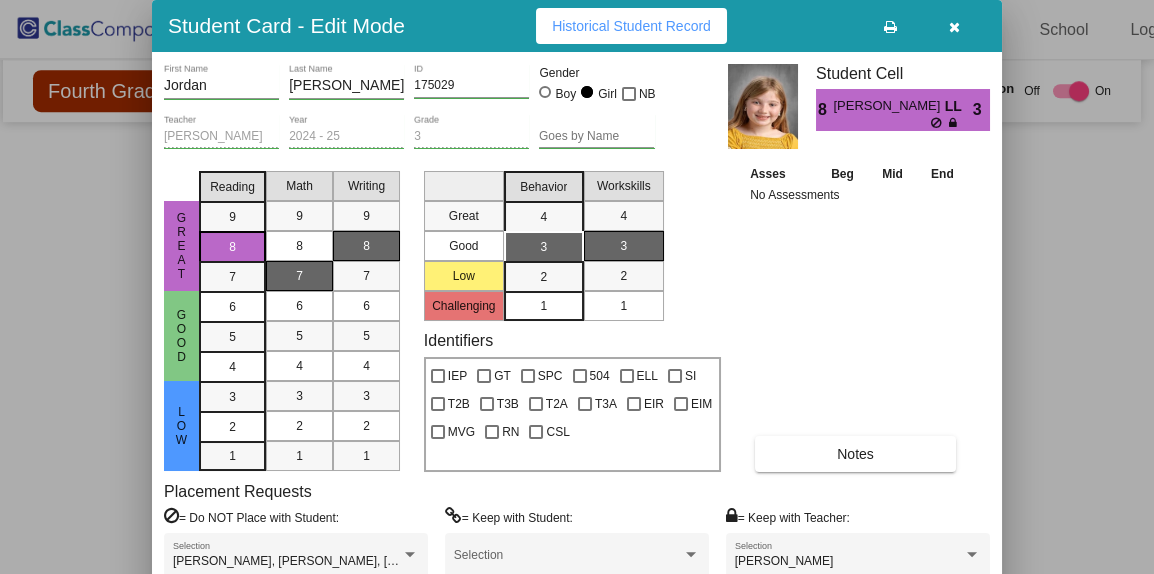click at bounding box center [577, 287] 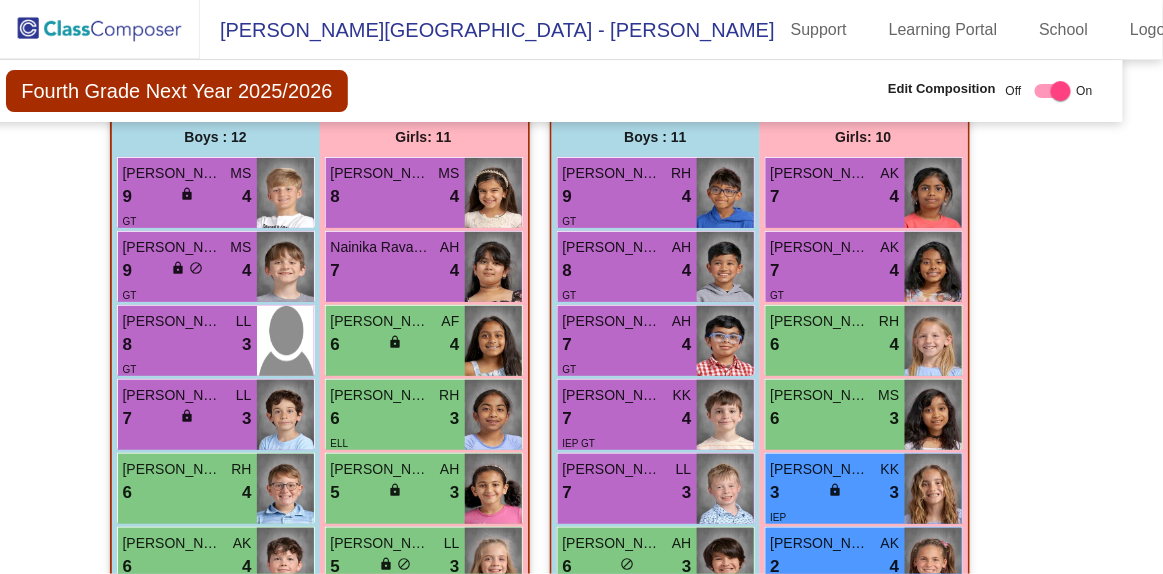 scroll, scrollTop: 1739, scrollLeft: 32, axis: both 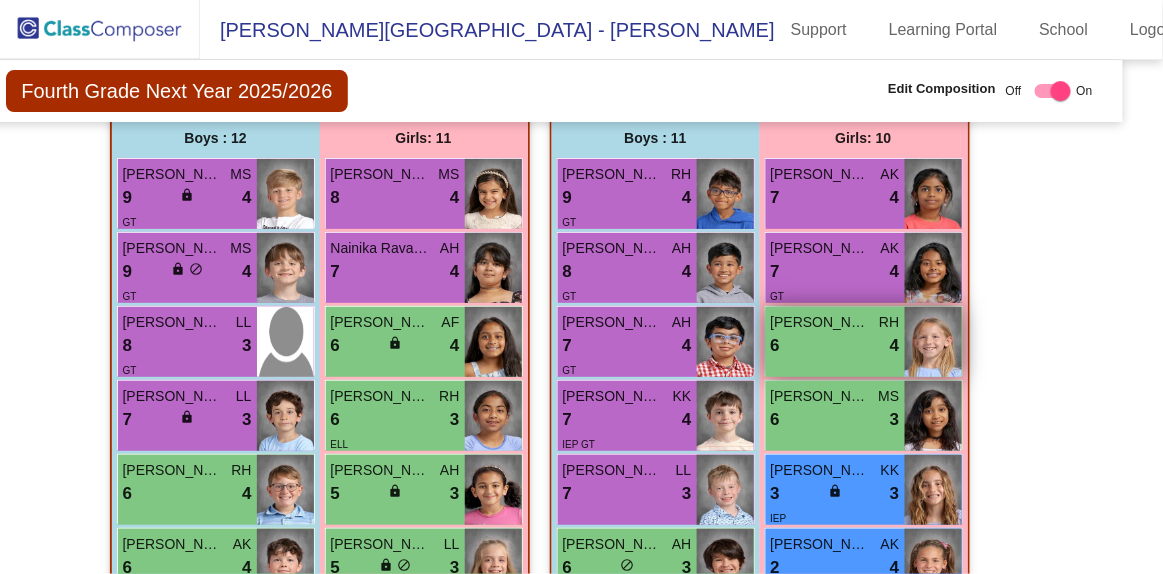 click on "6 lock do_not_disturb_alt 4" at bounding box center (835, 346) 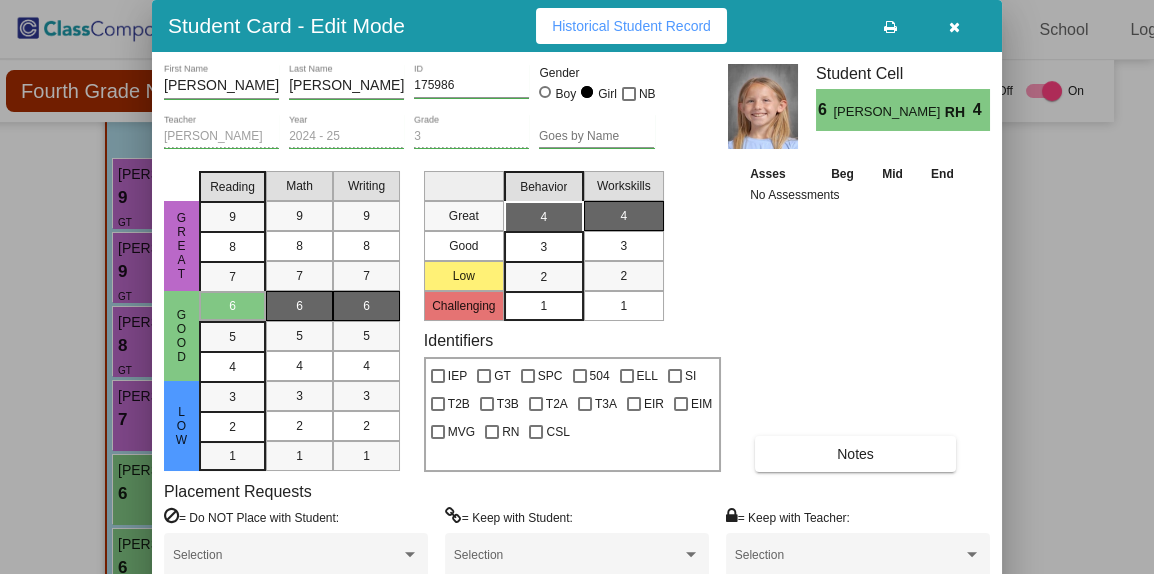 click at bounding box center (577, 287) 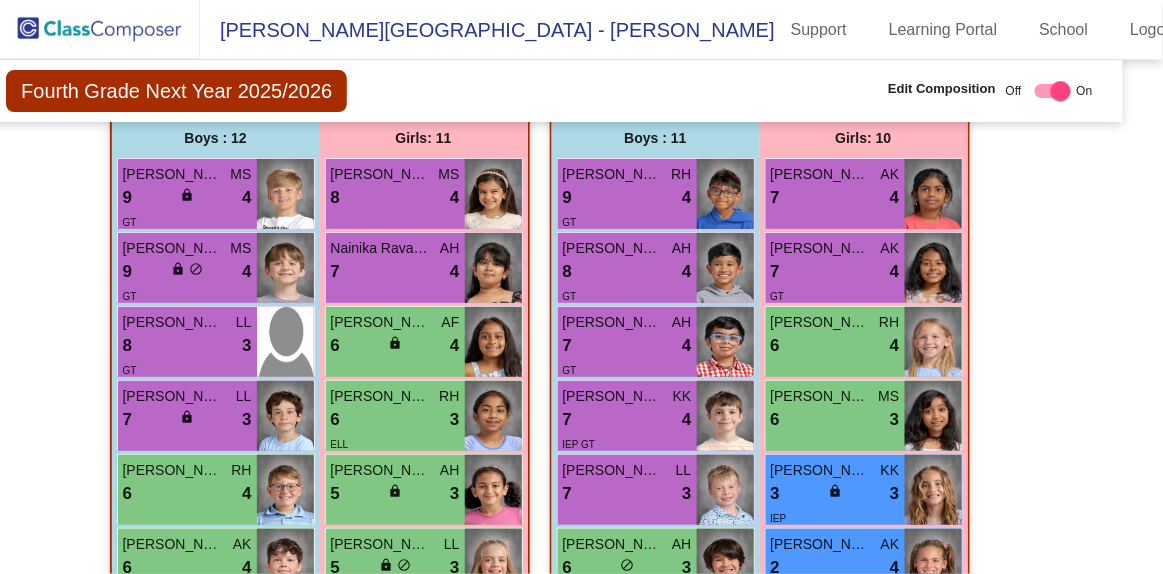 scroll, scrollTop: 1555, scrollLeft: 32, axis: both 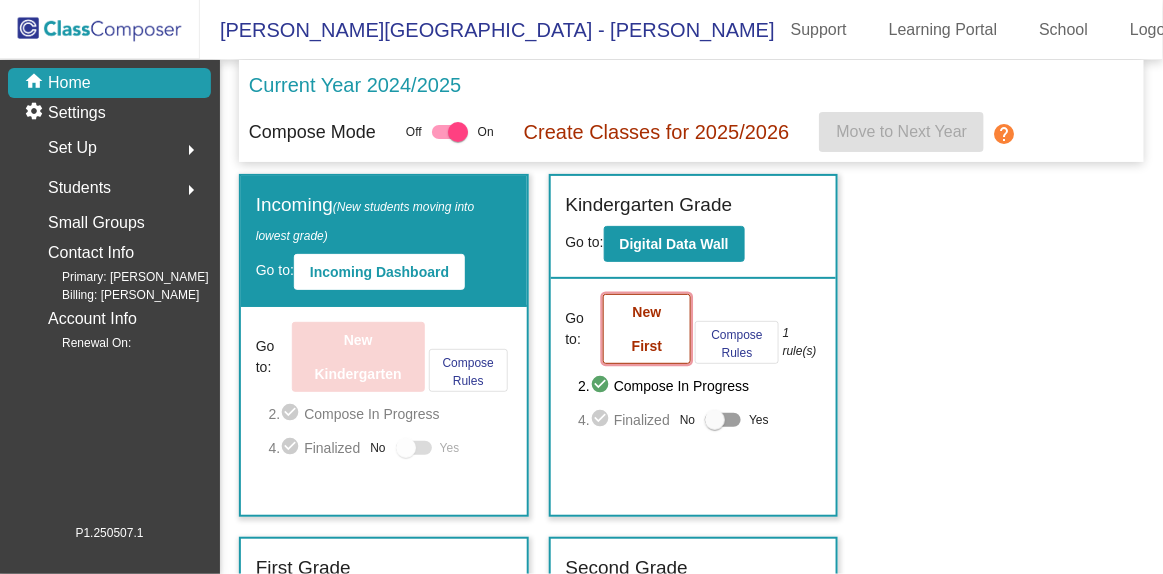 click on "New First" 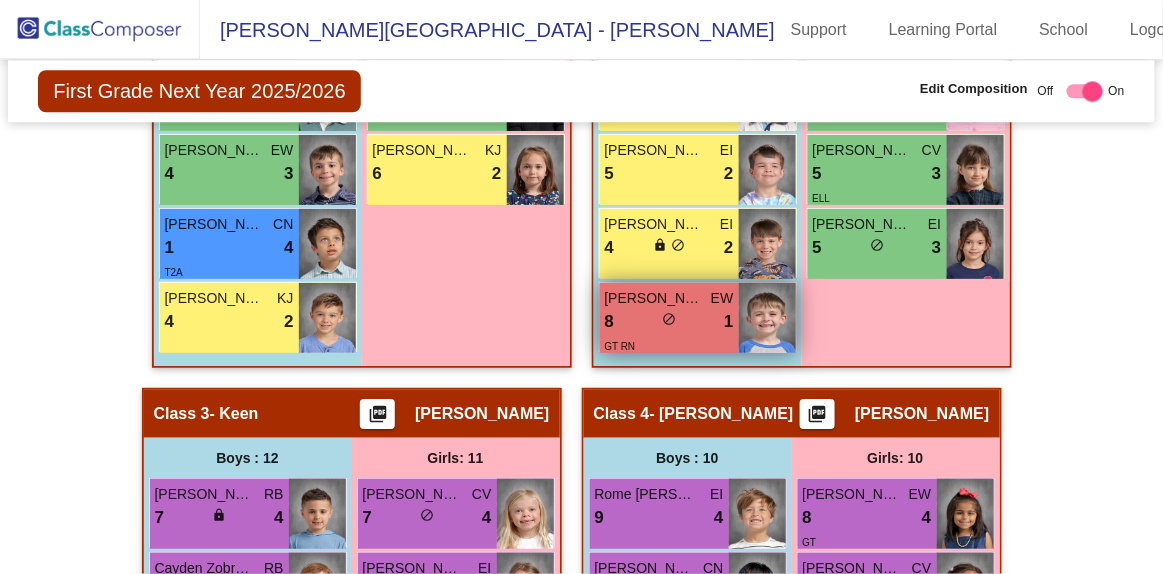 scroll, scrollTop: 1311, scrollLeft: 0, axis: vertical 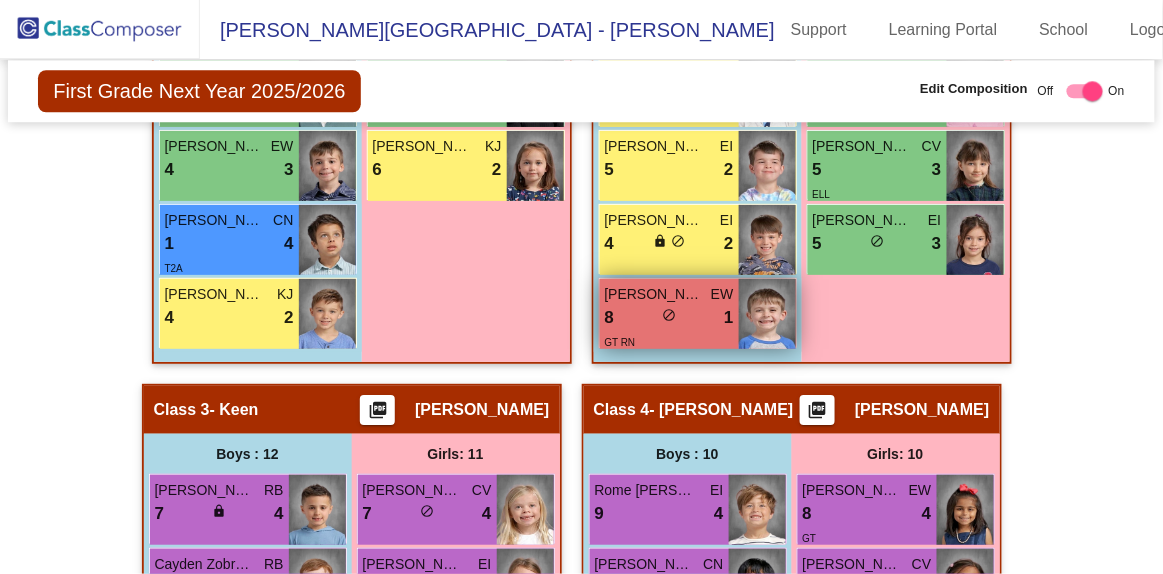 click on "GT RN" at bounding box center [669, 341] 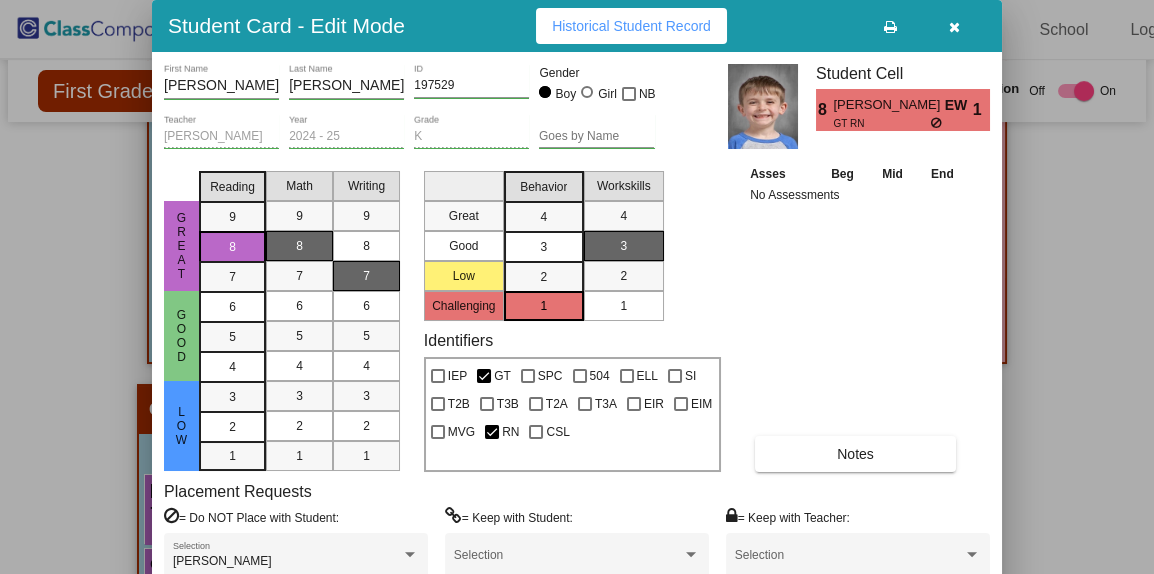 click at bounding box center [577, 287] 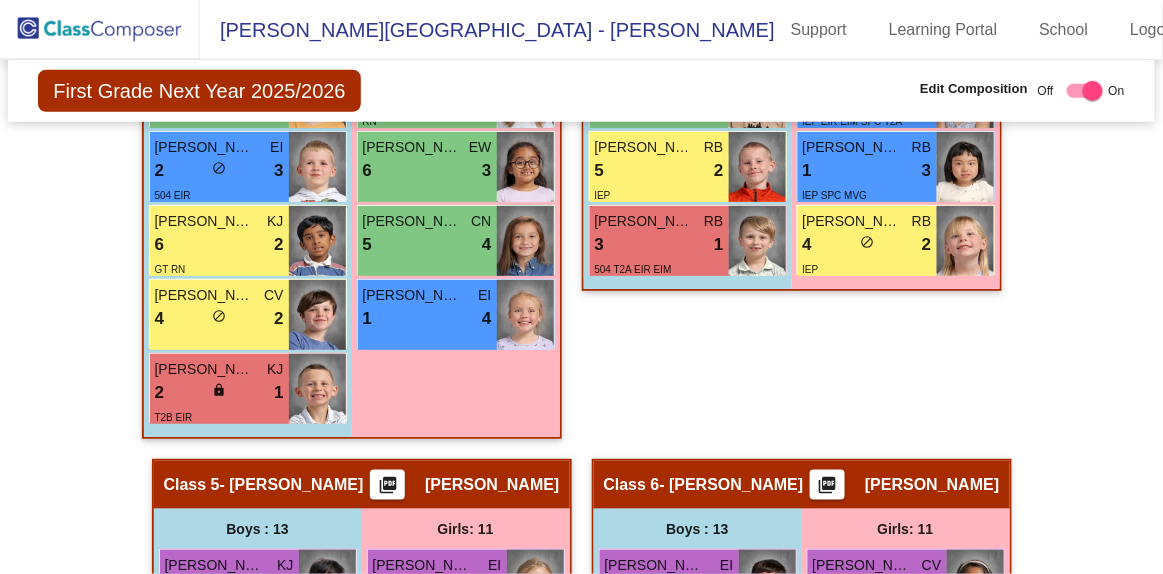 scroll, scrollTop: 2247, scrollLeft: 0, axis: vertical 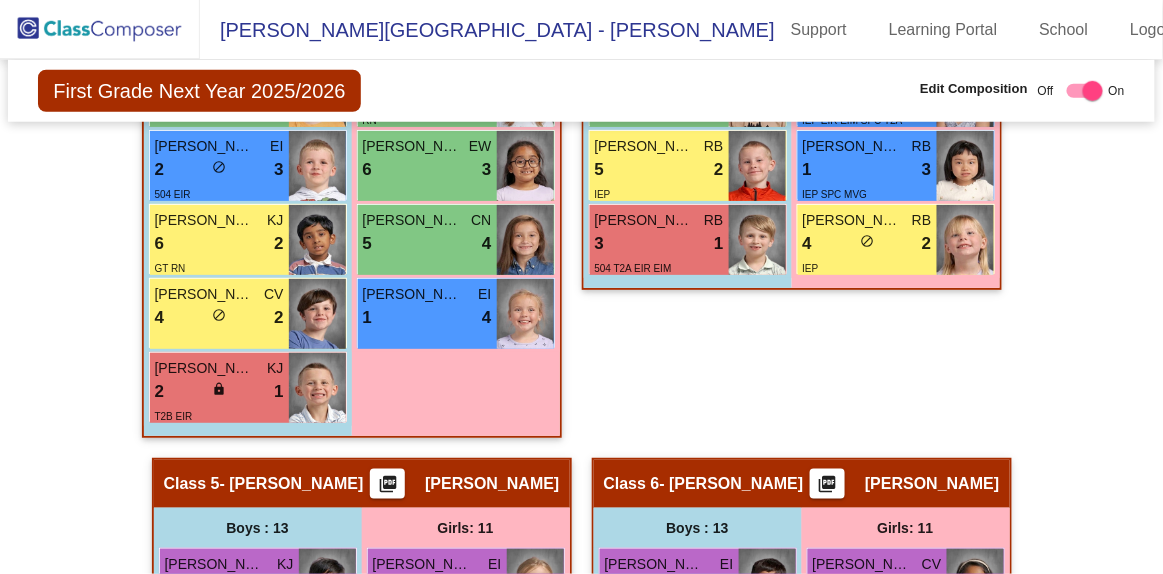 click on "Hallway   - Hallway Class  picture_as_pdf  Add Student  First Name Last Name Student Id  (Recommended)   Boy   Girl   [DEMOGRAPHIC_DATA] Add Close  Boys : 0    No Students   Girls: 1 [PERSON_NAME] 1 lock do_not_disturb_alt 1 T3B EIR EIM T2A Class 1   - Naile  picture_as_pdf [PERSON_NAME]  Add Student  First Name Last Name Student Id  (Recommended)   Boy   Girl   [DEMOGRAPHIC_DATA] Add Close  Boys : 12  [PERSON_NAME] EI 9 lock do_not_disturb_alt 3 [PERSON_NAME] CN 7 lock do_not_disturb_alt 3 [PERSON_NAME] CN 7 lock do_not_disturb_alt 3 RN [PERSON_NAME] CN 6 lock do_not_disturb_alt 3 CSL Merit [PERSON_NAME] 6 lock do_not_disturb_alt 3 Ariston Tu CV 5 lock do_not_disturb_alt 3 MVG [PERSON_NAME] EI 4 lock do_not_disturb_alt 4 [PERSON_NAME] [PERSON_NAME] 4 lock do_not_disturb_alt 3 [PERSON_NAME] [PERSON_NAME] 4 lock do_not_disturb_alt 3 [PERSON_NAME] [PERSON_NAME] 4 lock do_not_disturb_alt 3 [PERSON_NAME] CN 1 lock do_not_disturb_alt 4 T2A Camden [PERSON_NAME] 4 lock do_not_disturb_alt 2 Girls: 10 [PERSON_NAME] EW 8 lock do_not_disturb_alt 3 GT RB 7 lock" 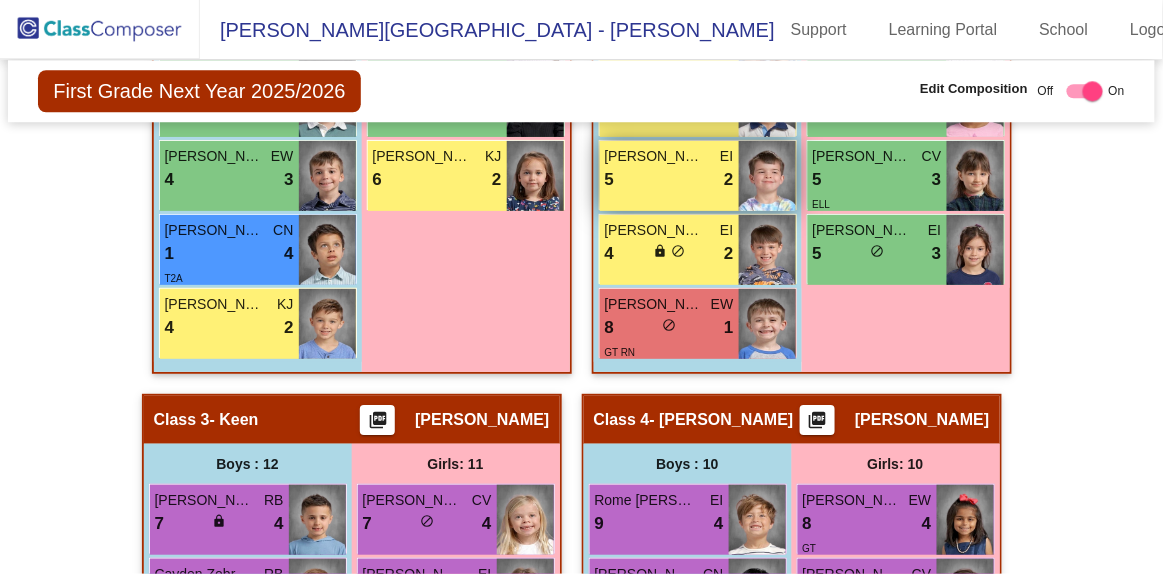 scroll, scrollTop: 1298, scrollLeft: 0, axis: vertical 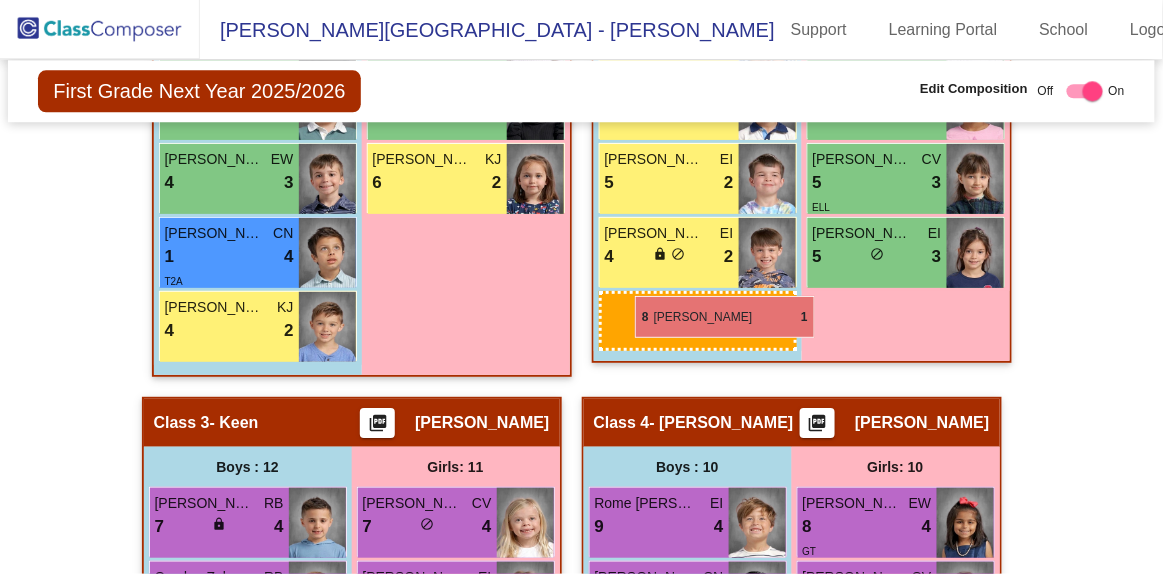 drag, startPoint x: 687, startPoint y: 336, endPoint x: 635, endPoint y: 296, distance: 65.60488 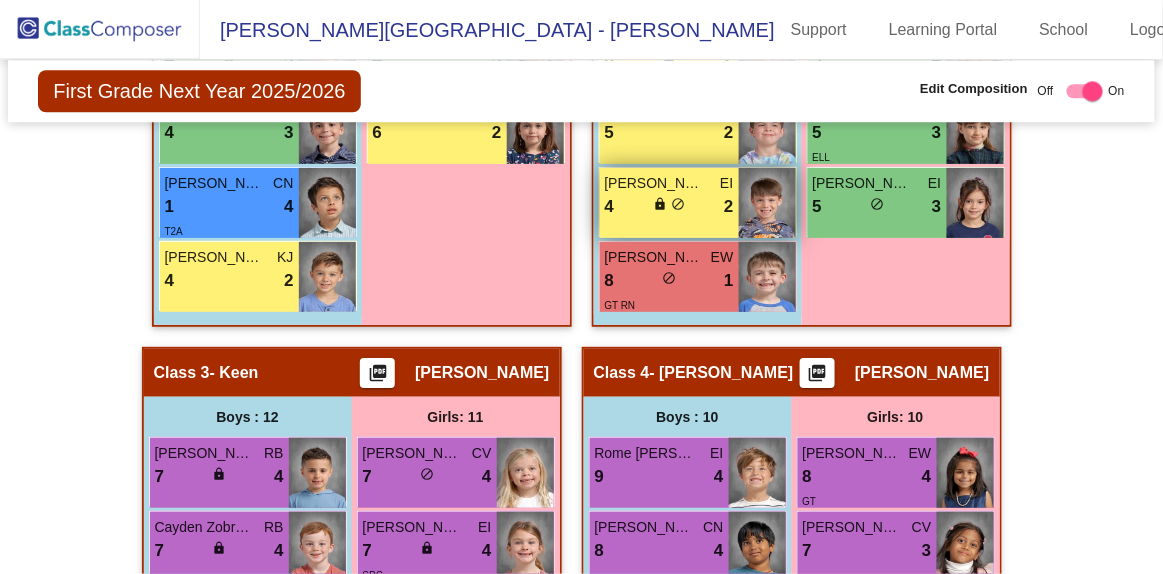 scroll, scrollTop: 1352, scrollLeft: 0, axis: vertical 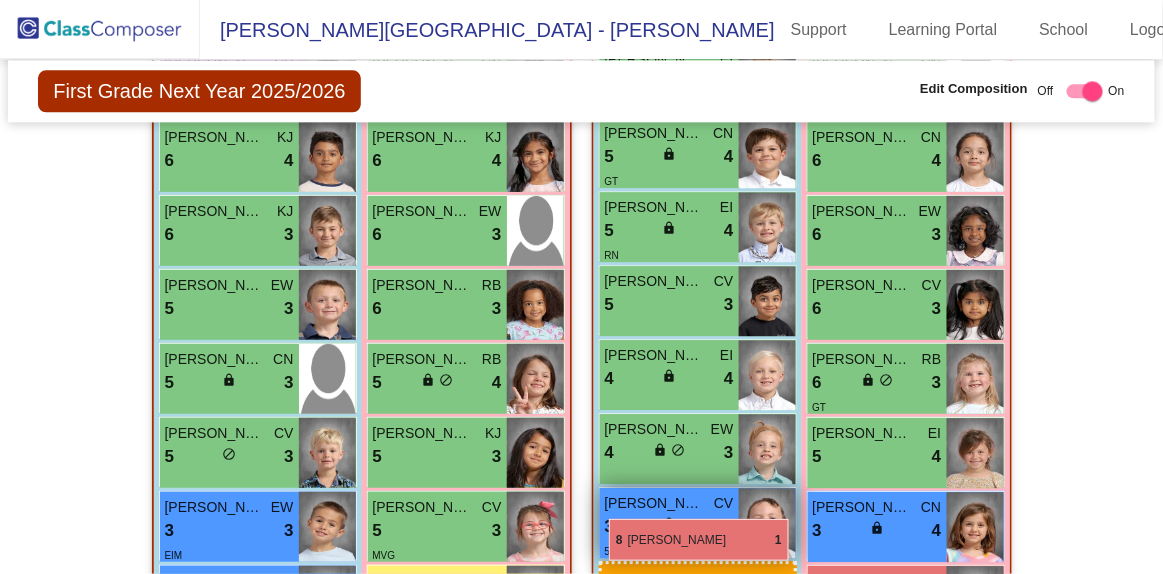 drag, startPoint x: 690, startPoint y: 277, endPoint x: 607, endPoint y: 517, distance: 253.94684 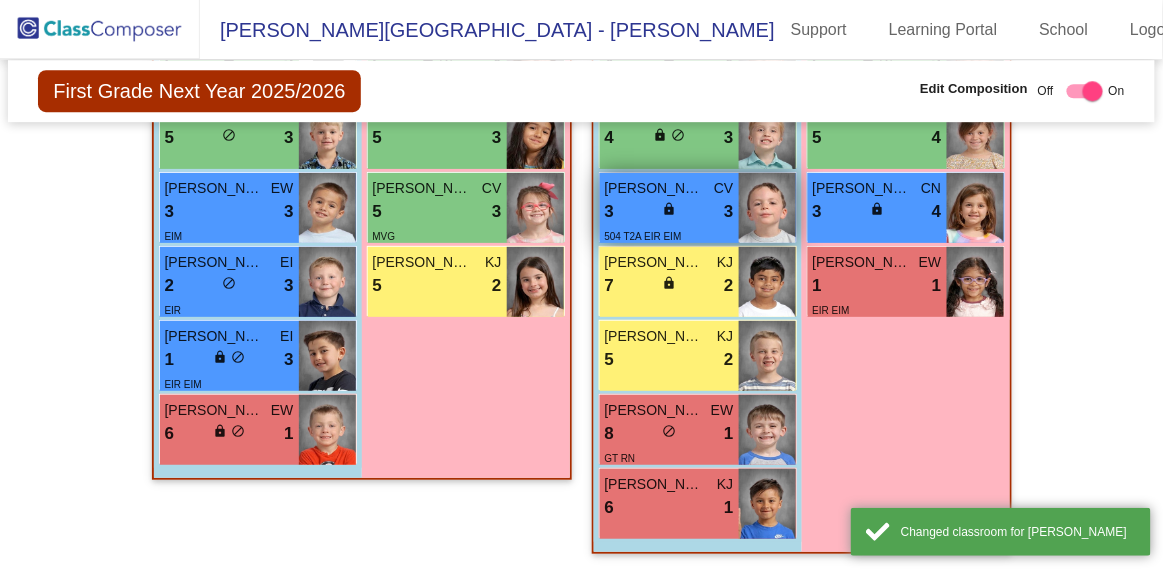 scroll, scrollTop: 3293, scrollLeft: 0, axis: vertical 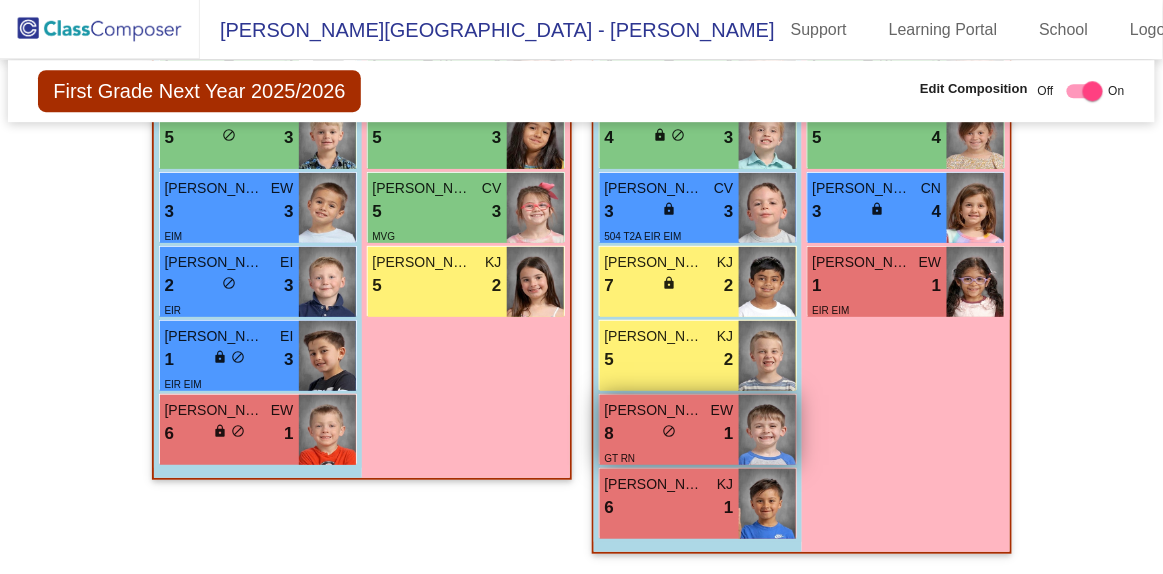 click on "8 lock do_not_disturb_alt 1" at bounding box center [669, 434] 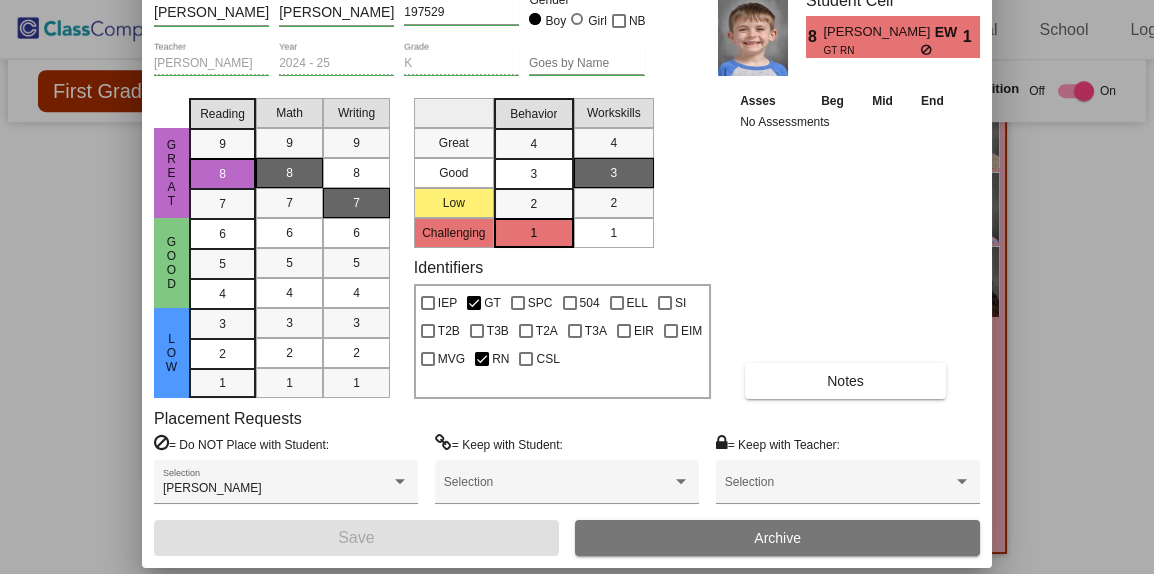drag, startPoint x: 419, startPoint y: 36, endPoint x: 409, endPoint y: -37, distance: 73.68175 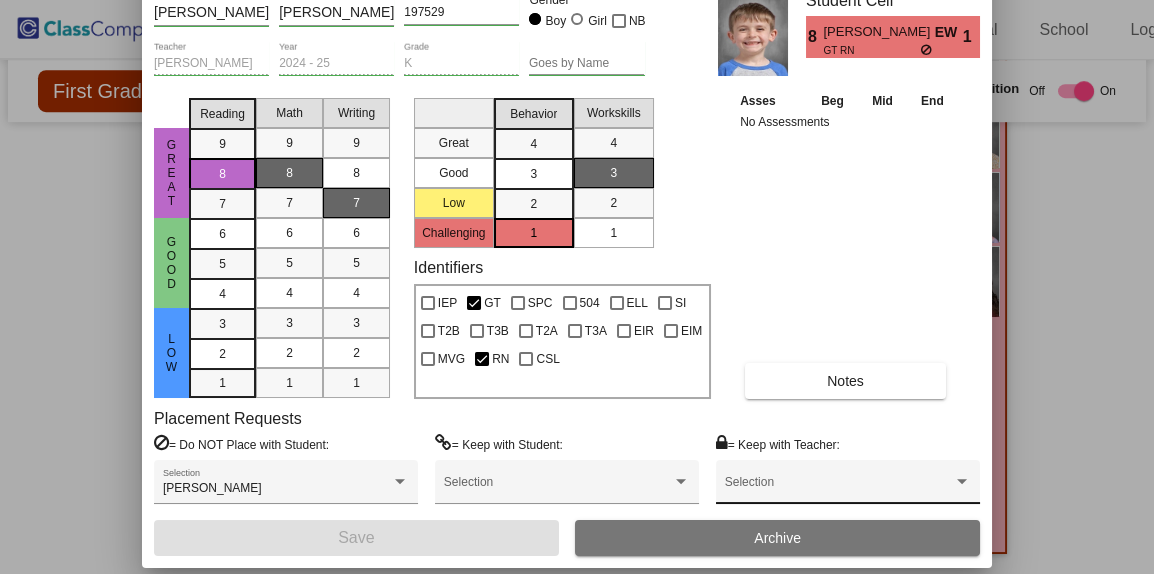 click on "Selection" at bounding box center (848, 487) 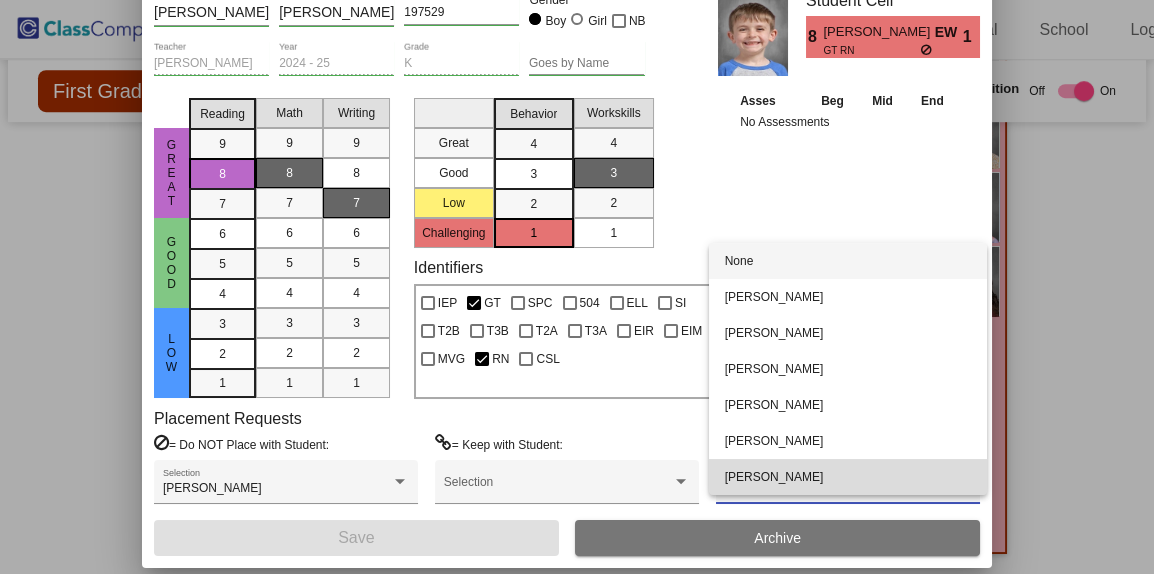 click on "[PERSON_NAME]" at bounding box center [848, 477] 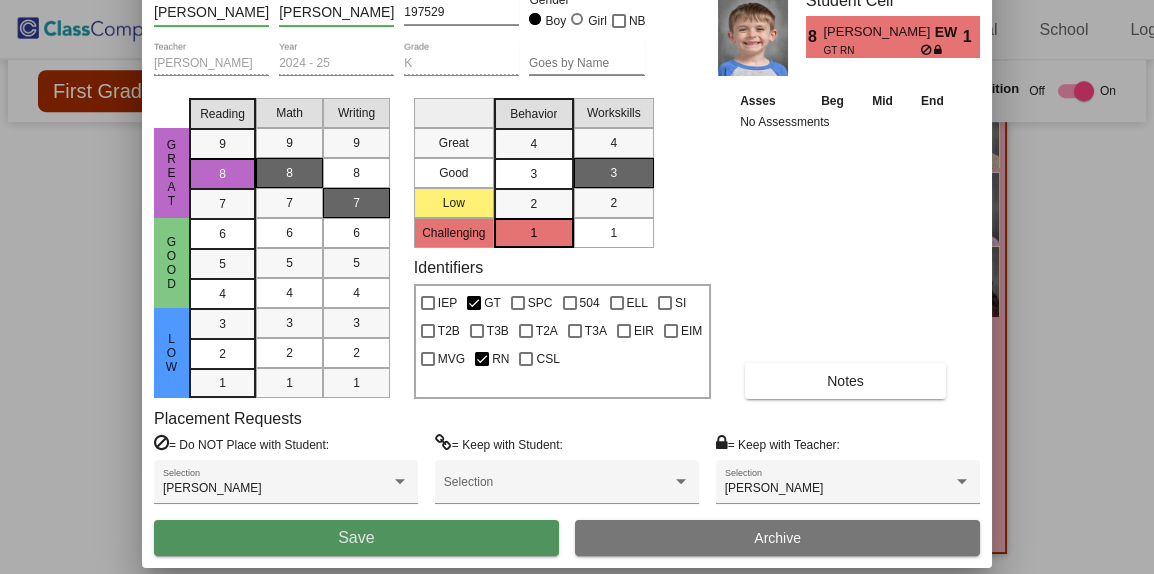 click on "Save" at bounding box center [356, 538] 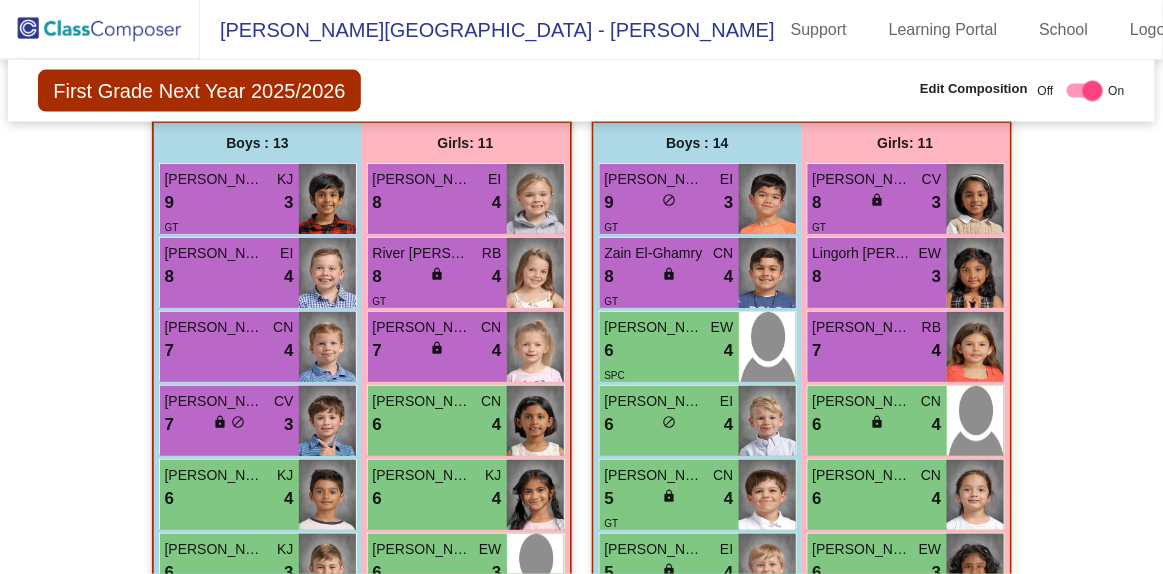 scroll, scrollTop: 2631, scrollLeft: 0, axis: vertical 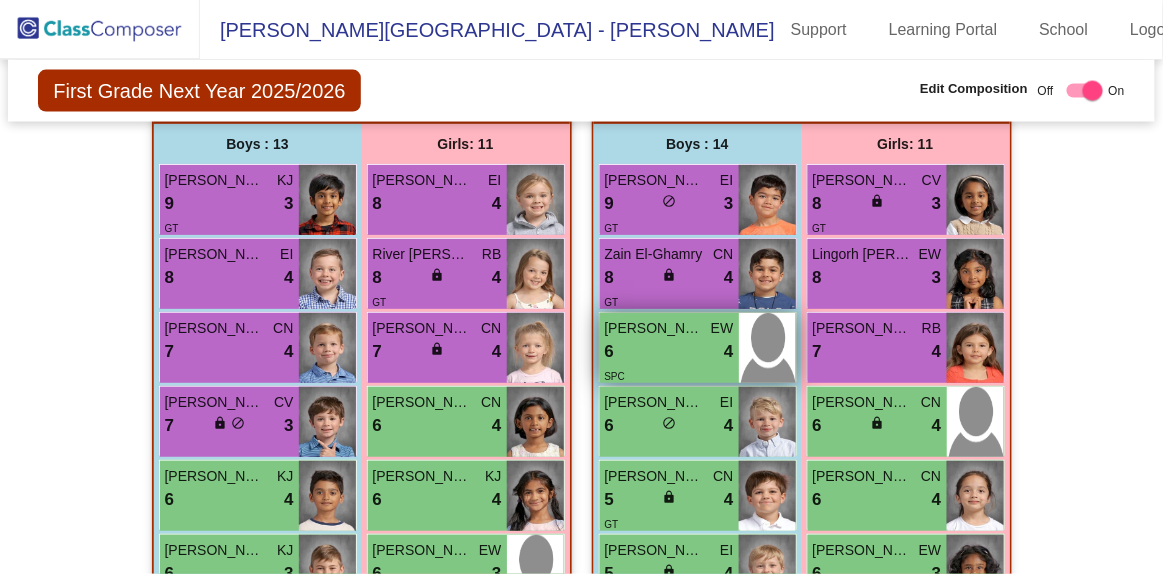 click on "6 lock do_not_disturb_alt 4" at bounding box center [669, 352] 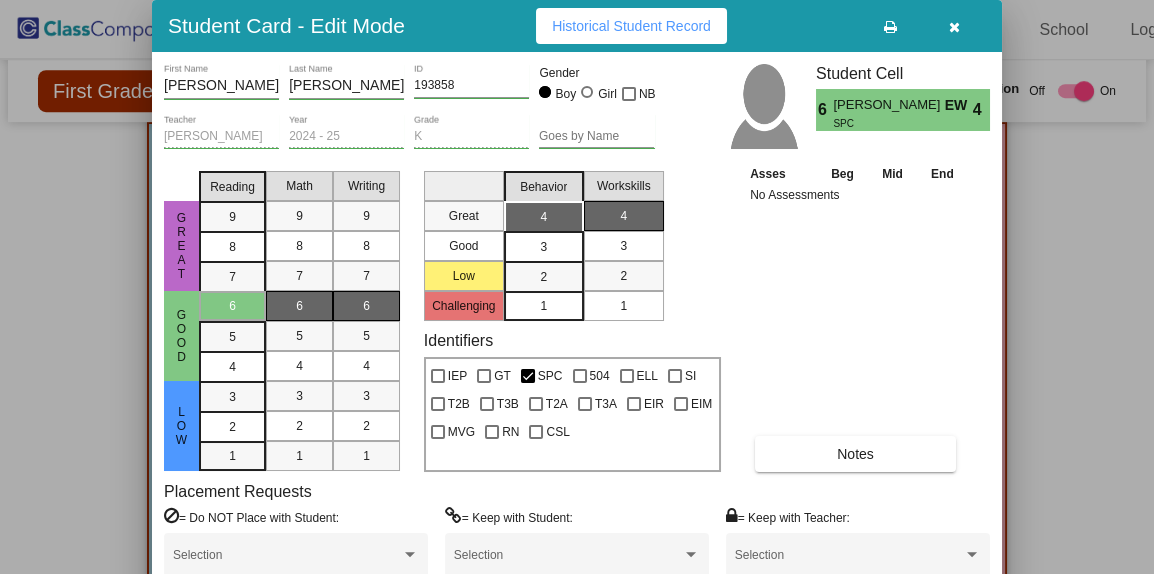 click at bounding box center [577, 287] 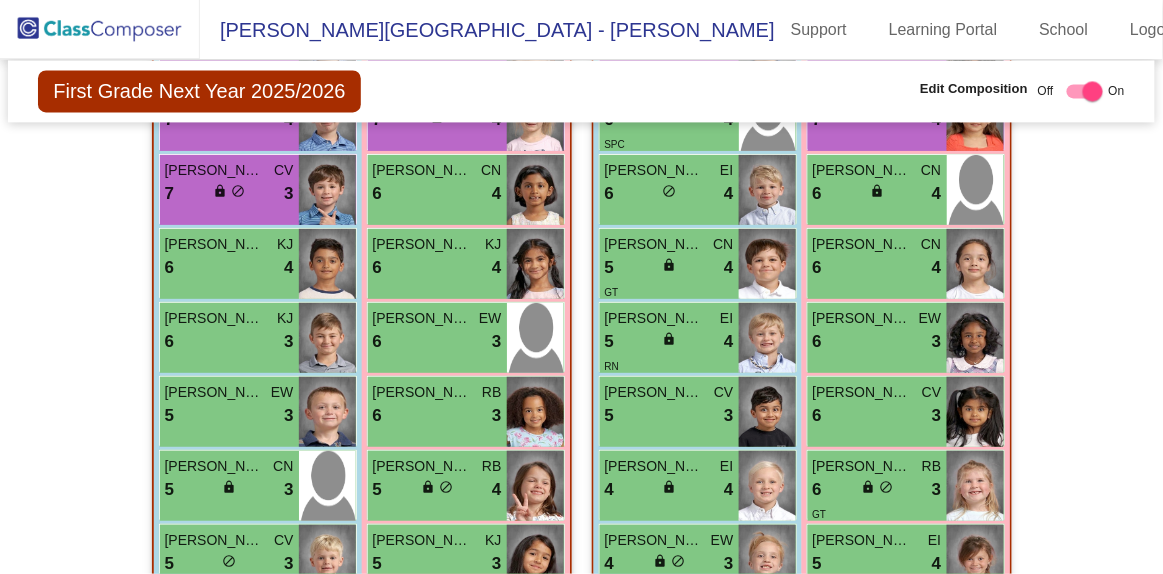 scroll, scrollTop: 2864, scrollLeft: 0, axis: vertical 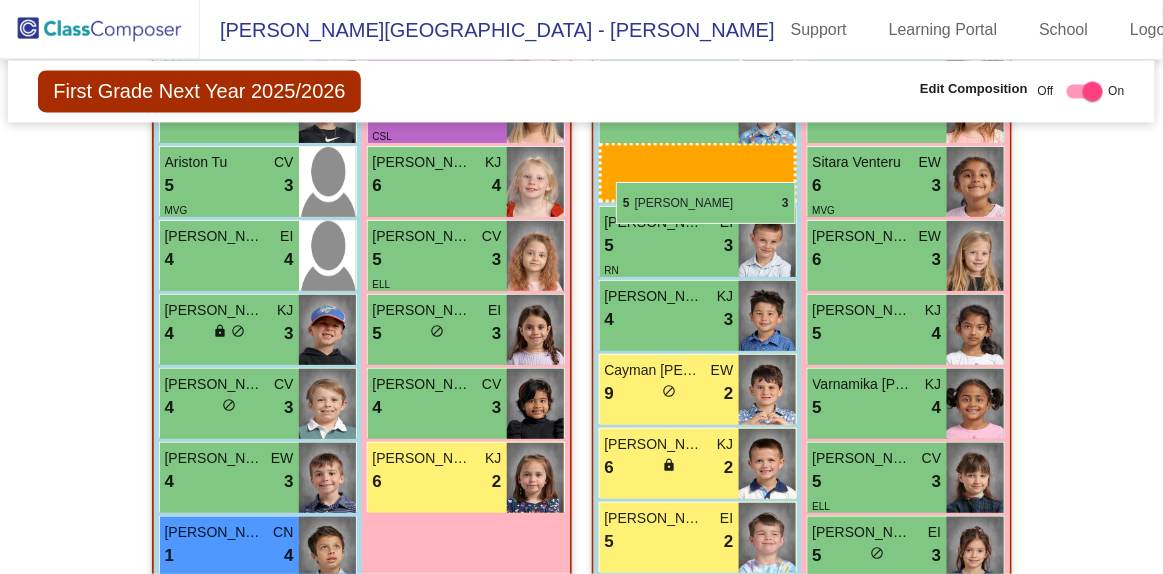 drag, startPoint x: 657, startPoint y: 419, endPoint x: 616, endPoint y: 182, distance: 240.52026 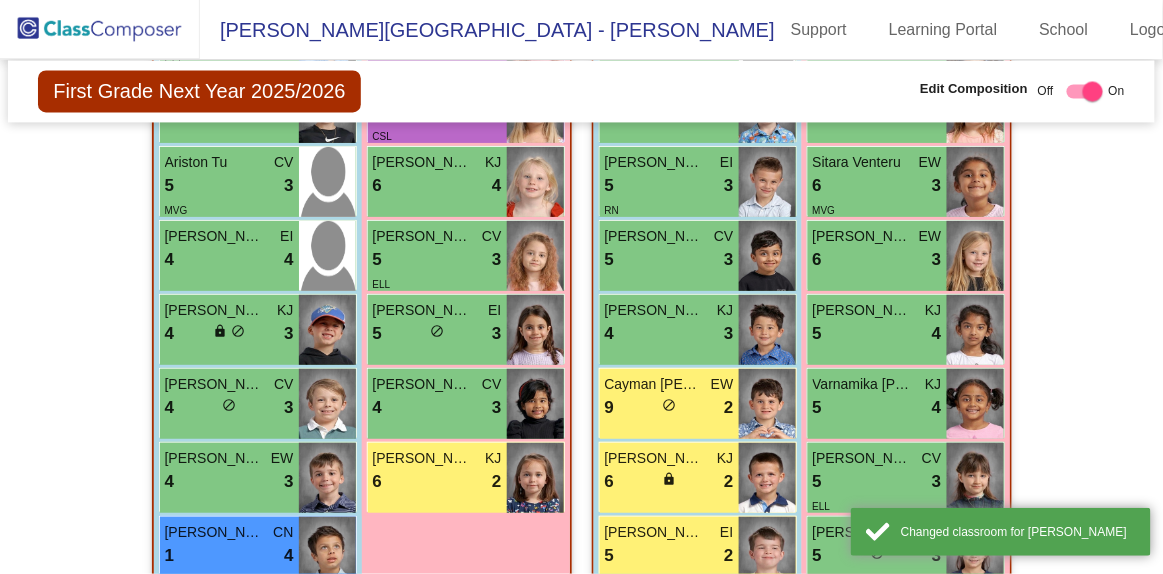 click on "Hallway   - Hallway Class  picture_as_pdf  Add Student  First Name Last Name Student Id  (Recommended)   Boy   Girl   [DEMOGRAPHIC_DATA] Add Close  Boys : 0    No Students   Girls: 1 [PERSON_NAME] 1 lock do_not_disturb_alt 1 T3B EIR EIM T2A Class 1   - Naile  picture_as_pdf [PERSON_NAME]  Add Student  First Name Last Name Student Id  (Recommended)   Boy   Girl   [DEMOGRAPHIC_DATA] Add Close  Boys : 12  [PERSON_NAME] EI 9 lock do_not_disturb_alt 3 [PERSON_NAME] CN 7 lock do_not_disturb_alt 3 [PERSON_NAME] CN 7 lock do_not_disturb_alt 3 RN [PERSON_NAME] CN 6 lock do_not_disturb_alt 3 CSL Merit [PERSON_NAME] 6 lock do_not_disturb_alt 3 Ariston Tu CV 5 lock do_not_disturb_alt 3 MVG [PERSON_NAME] EI 4 lock do_not_disturb_alt 4 [PERSON_NAME] [PERSON_NAME] 4 lock do_not_disturb_alt 3 [PERSON_NAME] [PERSON_NAME] 4 lock do_not_disturb_alt 3 [PERSON_NAME] [PERSON_NAME] 4 lock do_not_disturb_alt 3 [PERSON_NAME] CN 1 lock do_not_disturb_alt 4 T2A Camden [PERSON_NAME] 4 lock do_not_disturb_alt 2 Girls: 10 [PERSON_NAME] EW 8 lock do_not_disturb_alt 3 GT RB 7 lock" 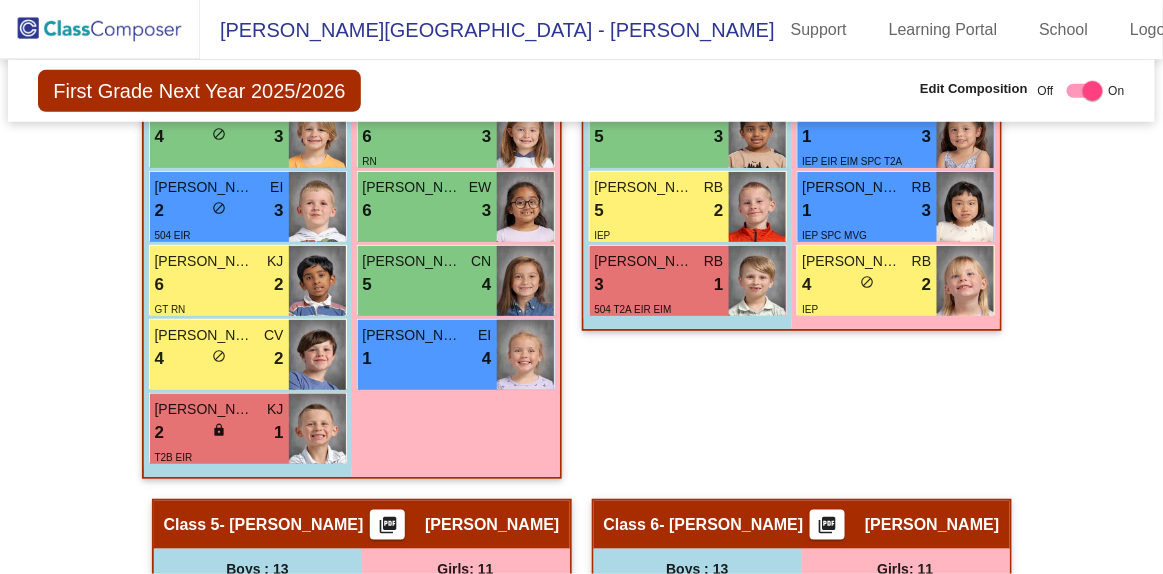 scroll, scrollTop: 2203, scrollLeft: 0, axis: vertical 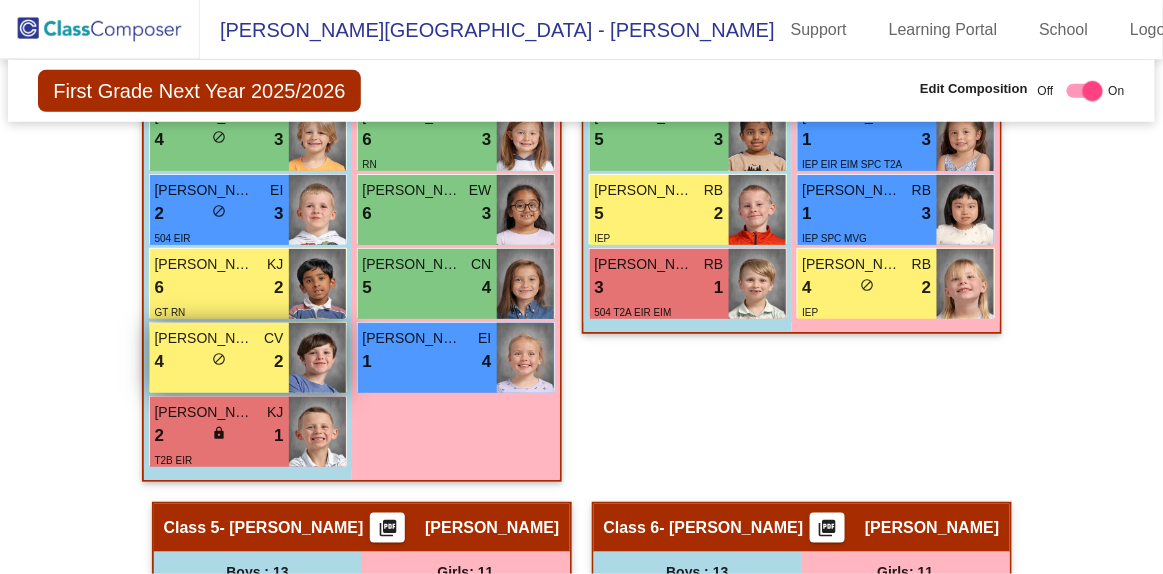 click on "4 lock do_not_disturb_alt 2" at bounding box center (219, 362) 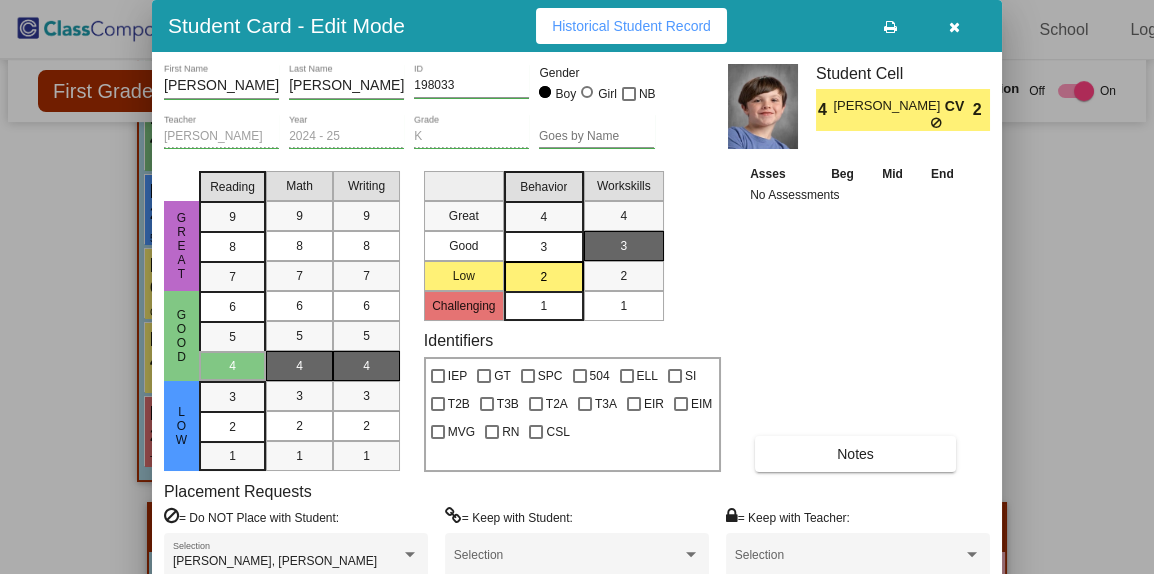 click at bounding box center (577, 287) 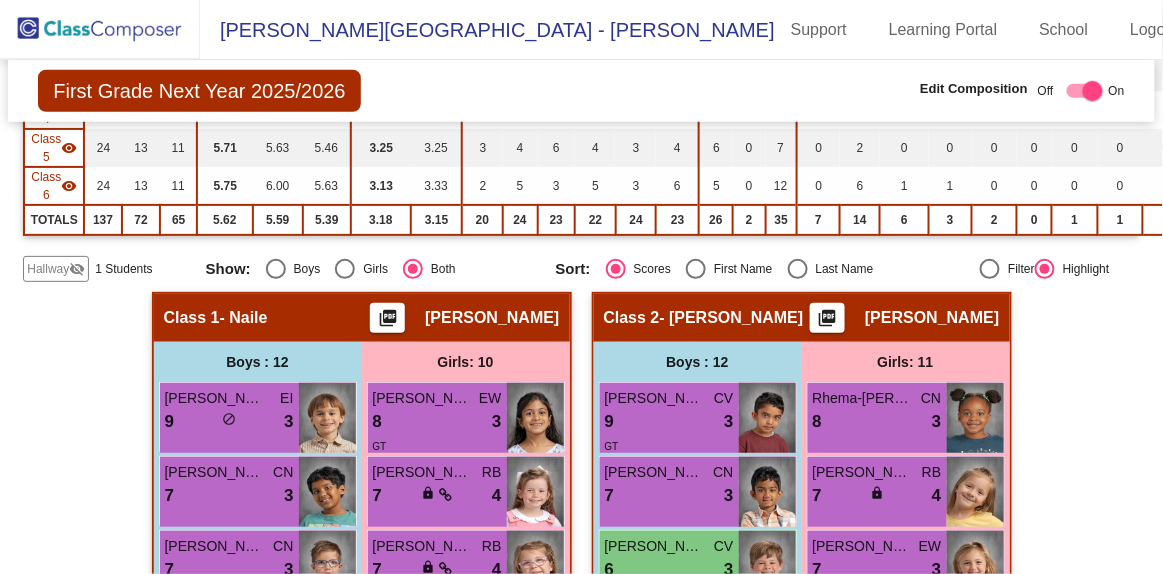 scroll, scrollTop: 0, scrollLeft: 0, axis: both 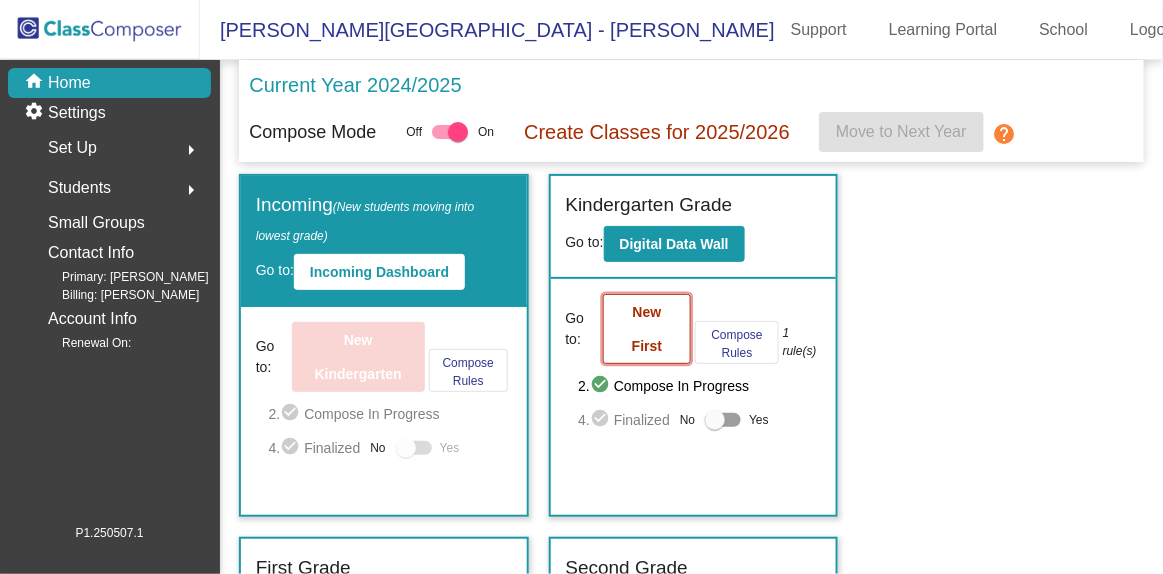 click on "New First" 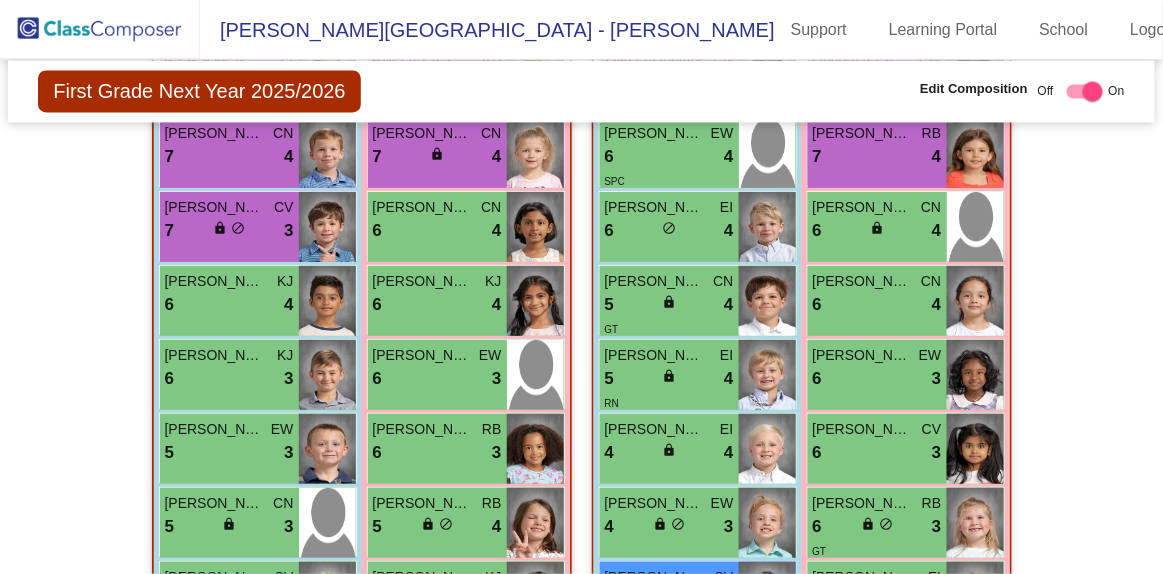 scroll, scrollTop: 2827, scrollLeft: 0, axis: vertical 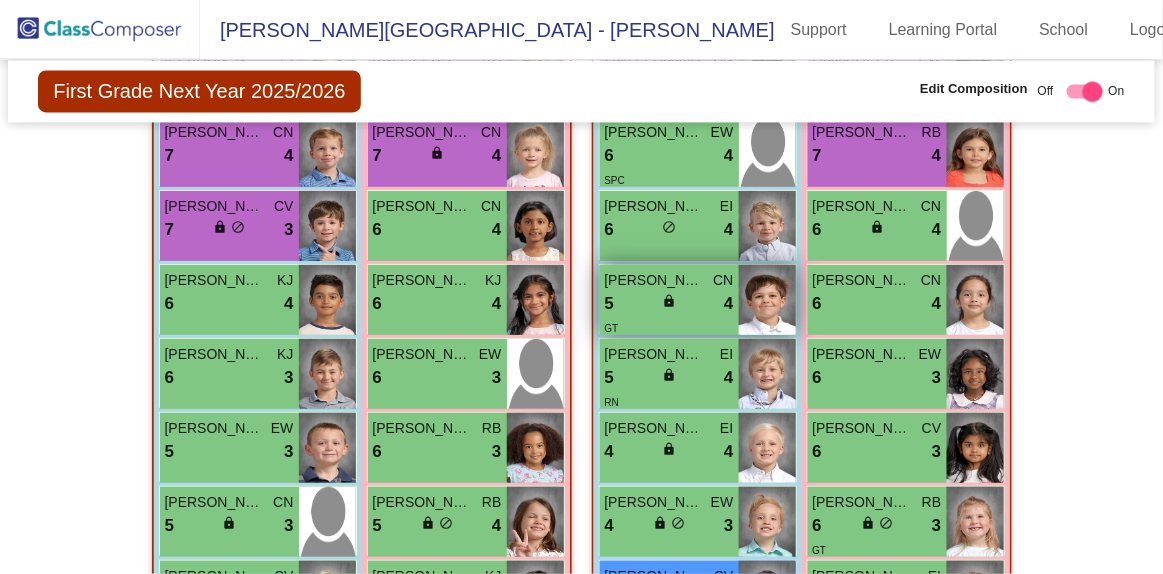 click on "5 lock do_not_disturb_alt 4" at bounding box center (669, 304) 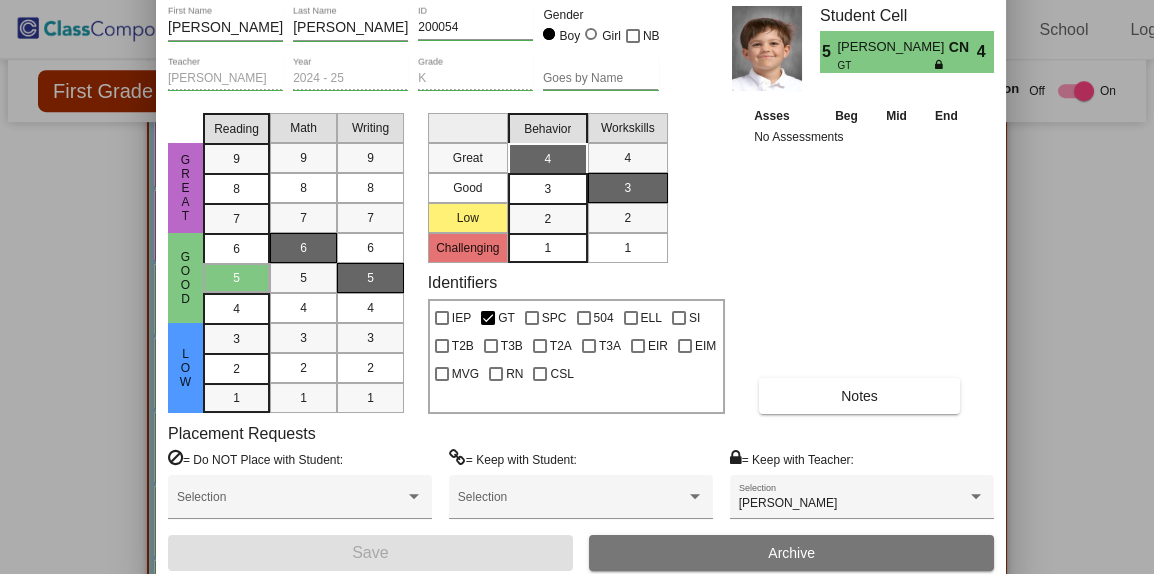 drag, startPoint x: 467, startPoint y: 25, endPoint x: 471, endPoint y: -33, distance: 58.137768 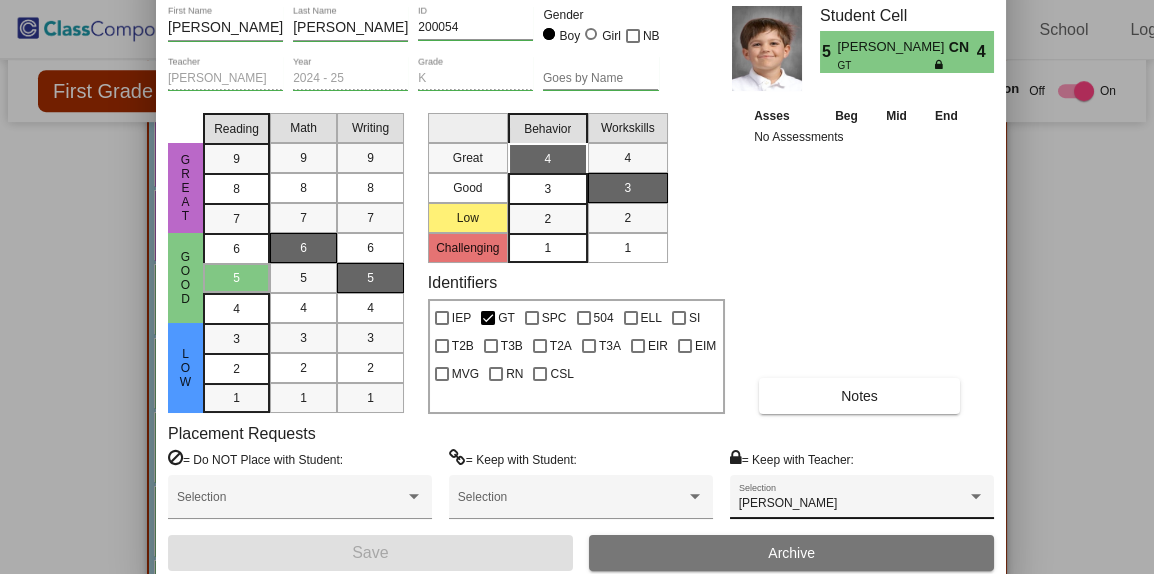 click at bounding box center [976, 496] 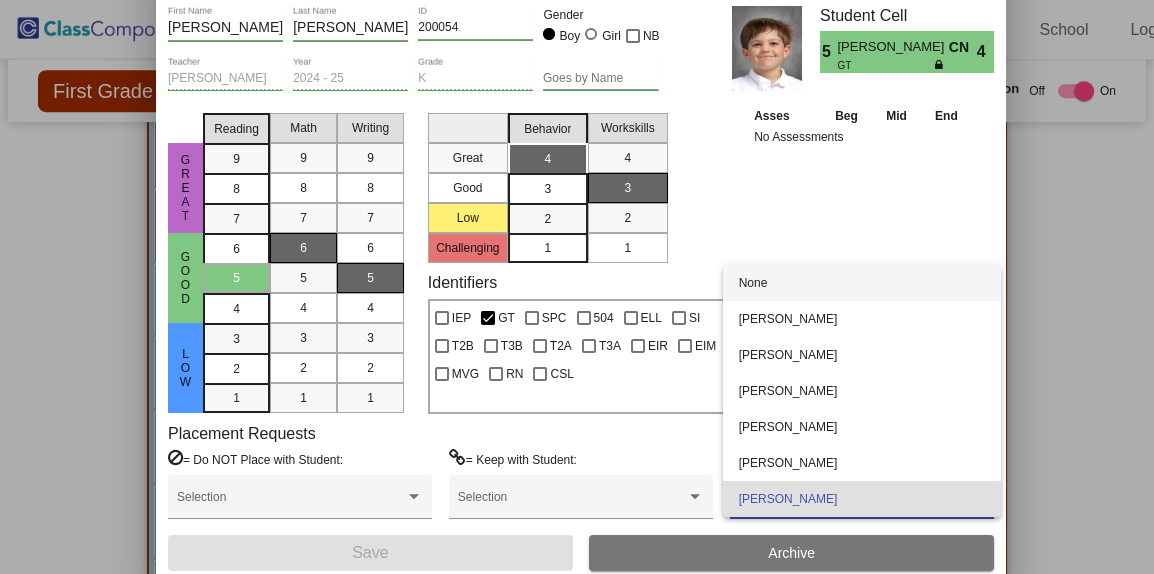 click on "None" at bounding box center [862, 283] 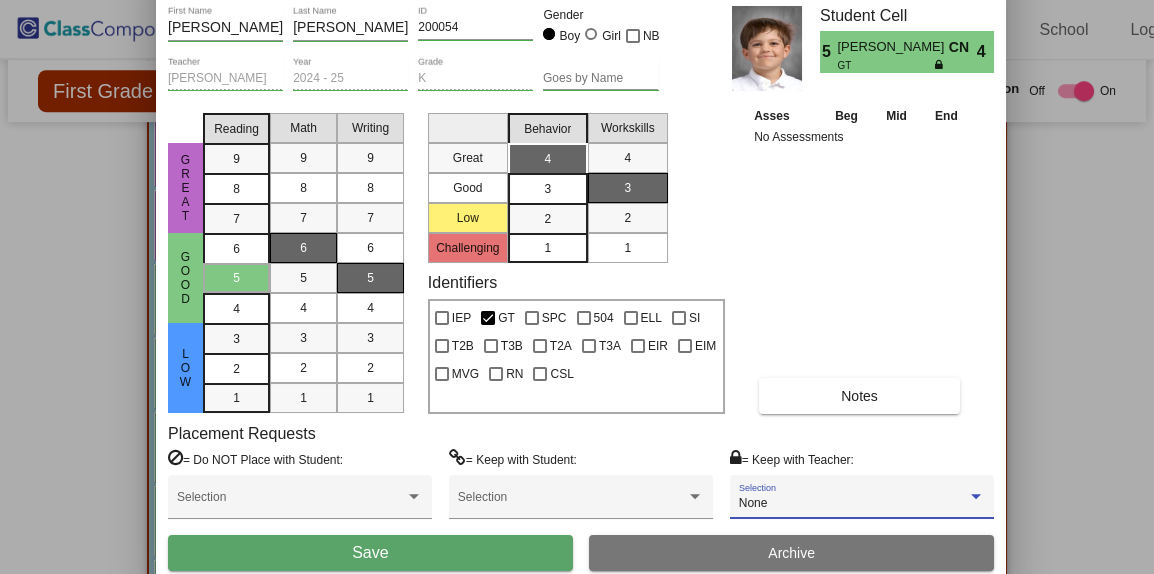 click on "Save" at bounding box center [370, 553] 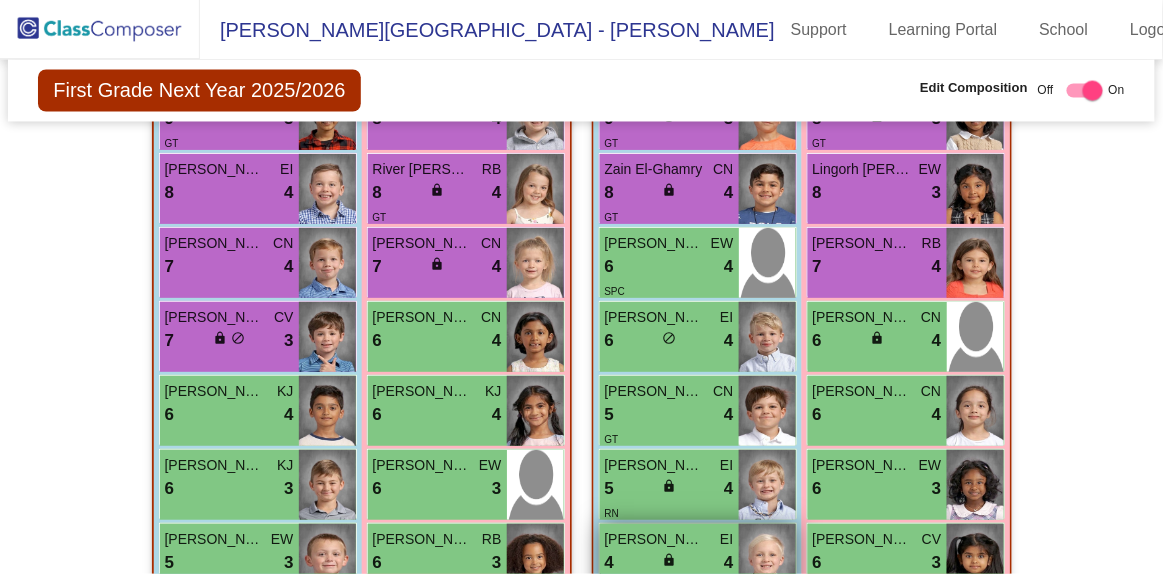 scroll, scrollTop: 2704, scrollLeft: 0, axis: vertical 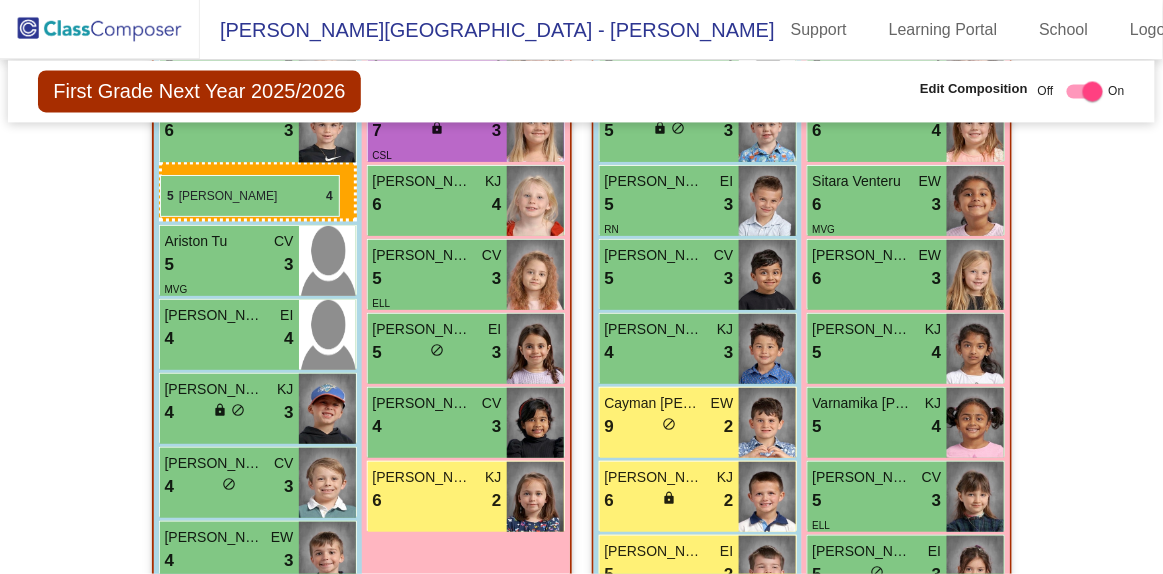 drag, startPoint x: 658, startPoint y: 431, endPoint x: 160, endPoint y: 175, distance: 559.9464 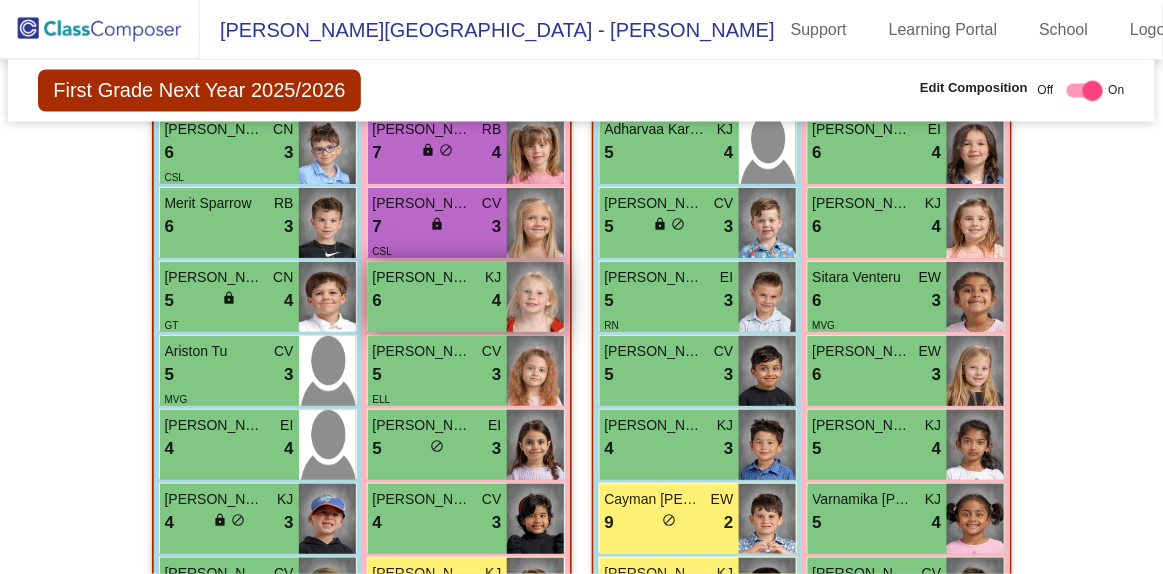 scroll, scrollTop: 887, scrollLeft: 0, axis: vertical 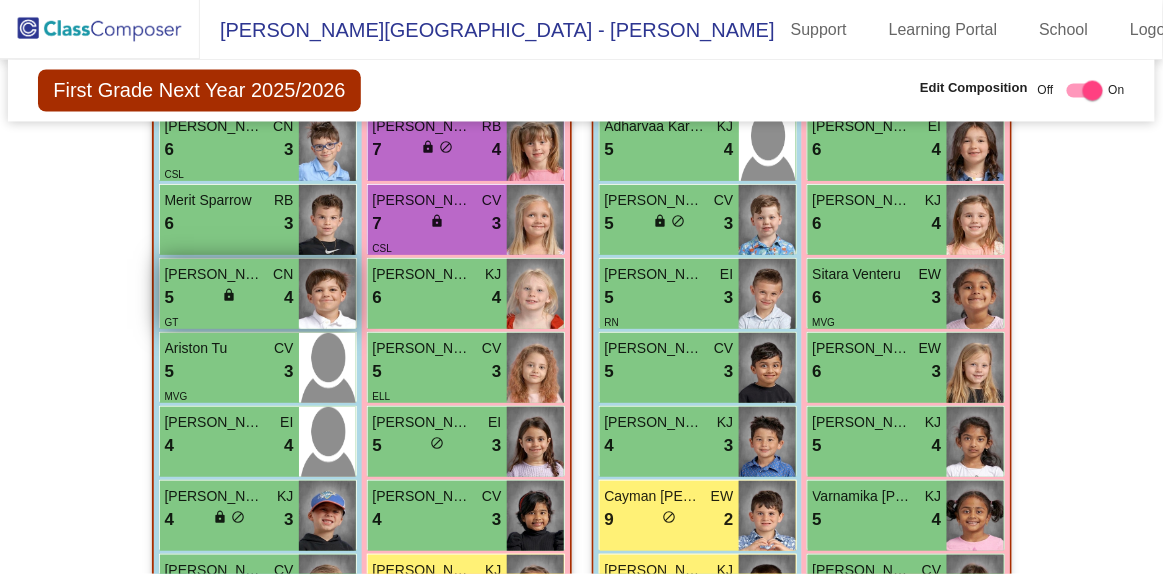 click on "5 lock do_not_disturb_alt 4" at bounding box center (229, 298) 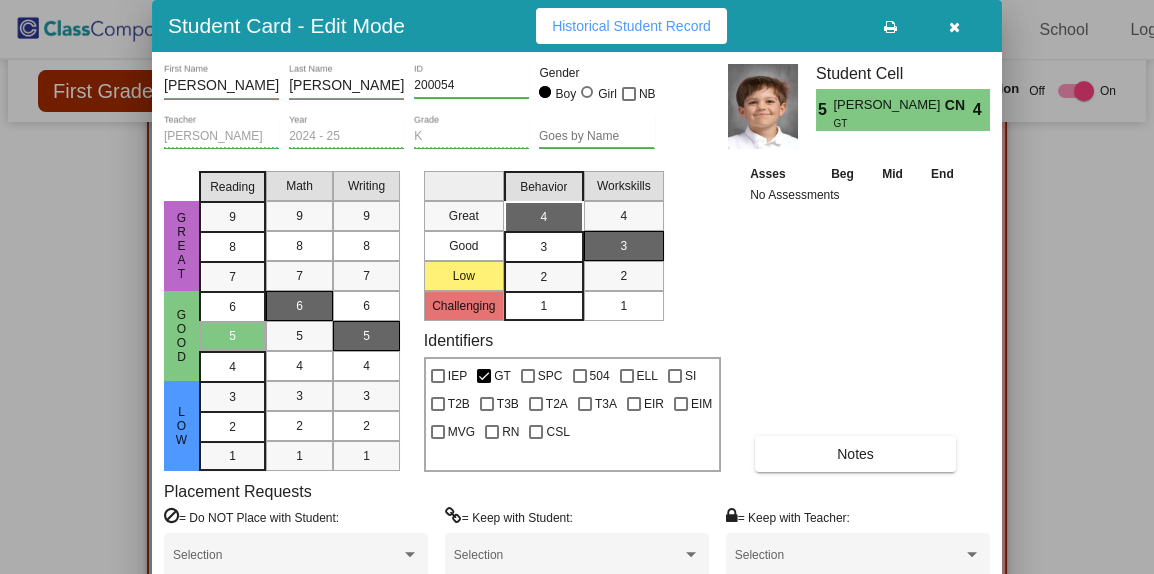 click on "Selection" at bounding box center (858, 560) 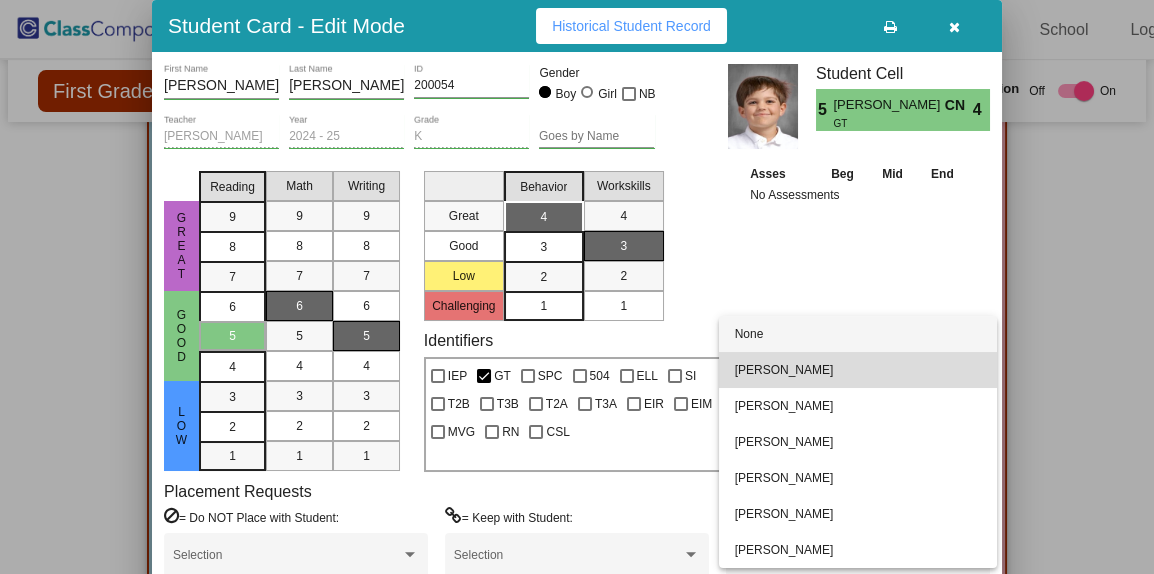 click on "[PERSON_NAME]" at bounding box center (858, 370) 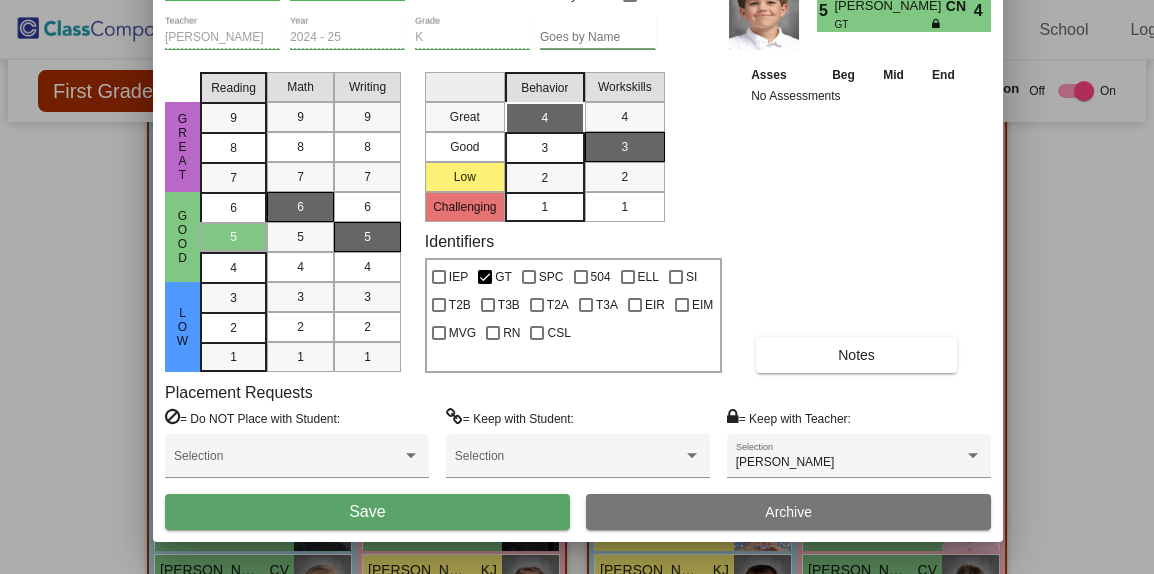 drag, startPoint x: 474, startPoint y: 33, endPoint x: 476, endPoint y: -66, distance: 99.0202 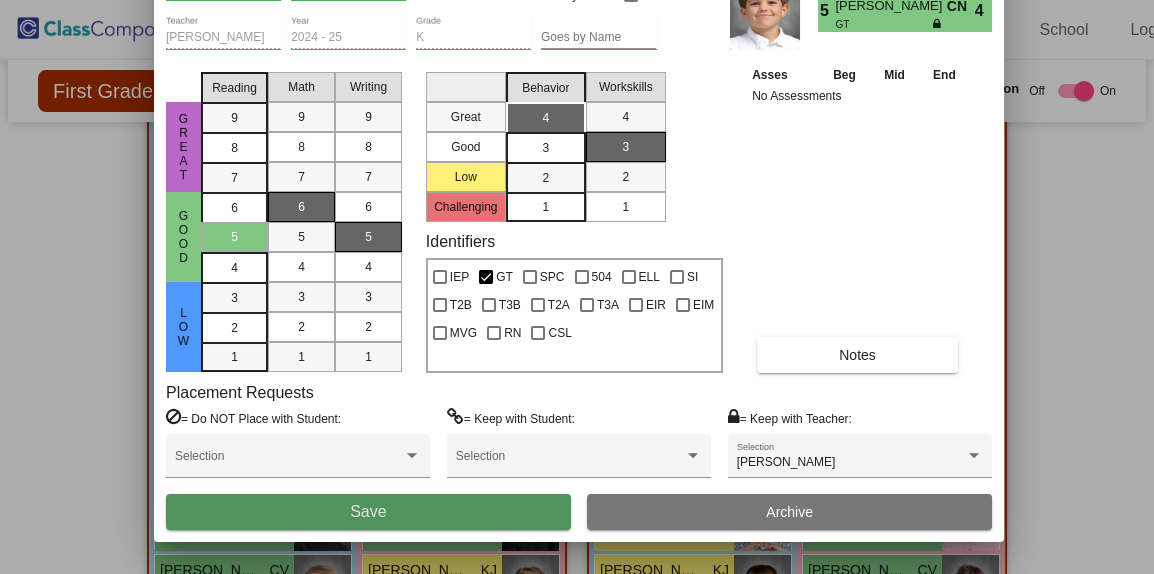 click on "Save" at bounding box center (368, 511) 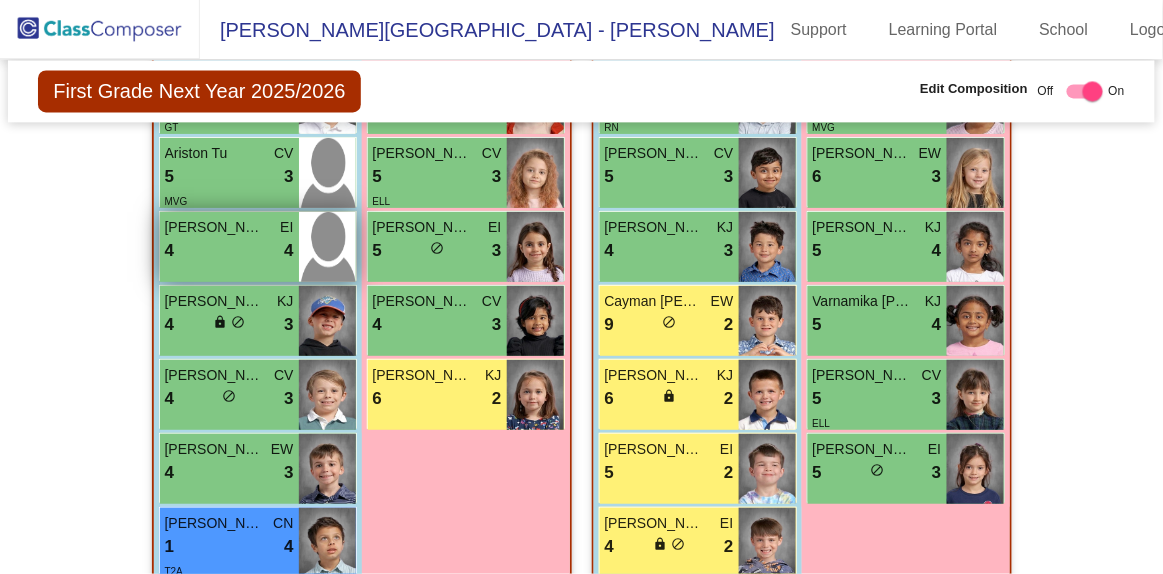 scroll, scrollTop: 1084, scrollLeft: 0, axis: vertical 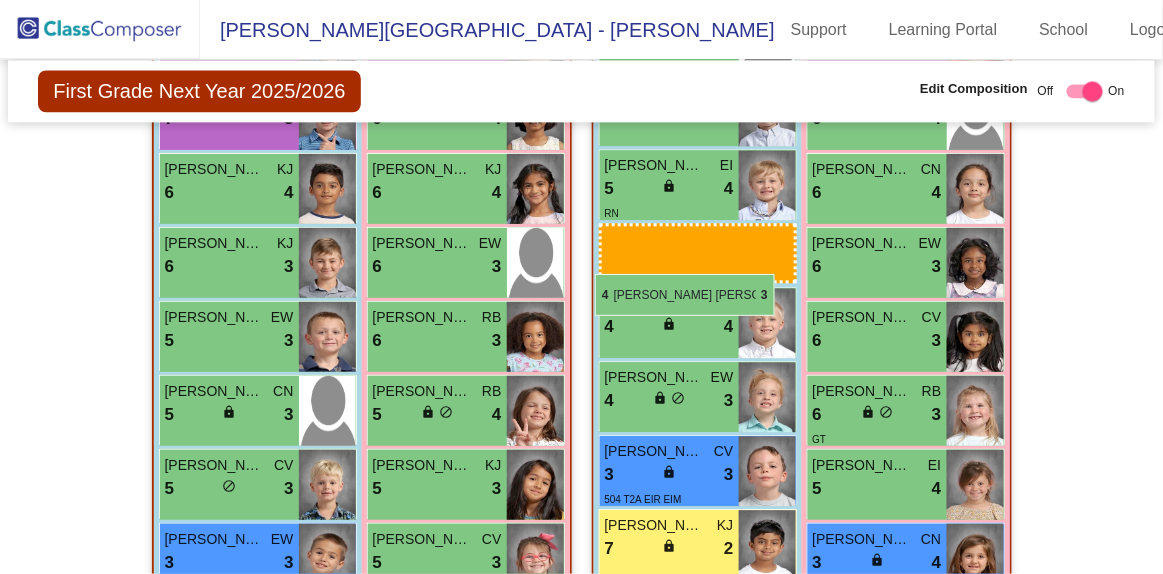 drag, startPoint x: 237, startPoint y: 466, endPoint x: 587, endPoint y: 276, distance: 398.24615 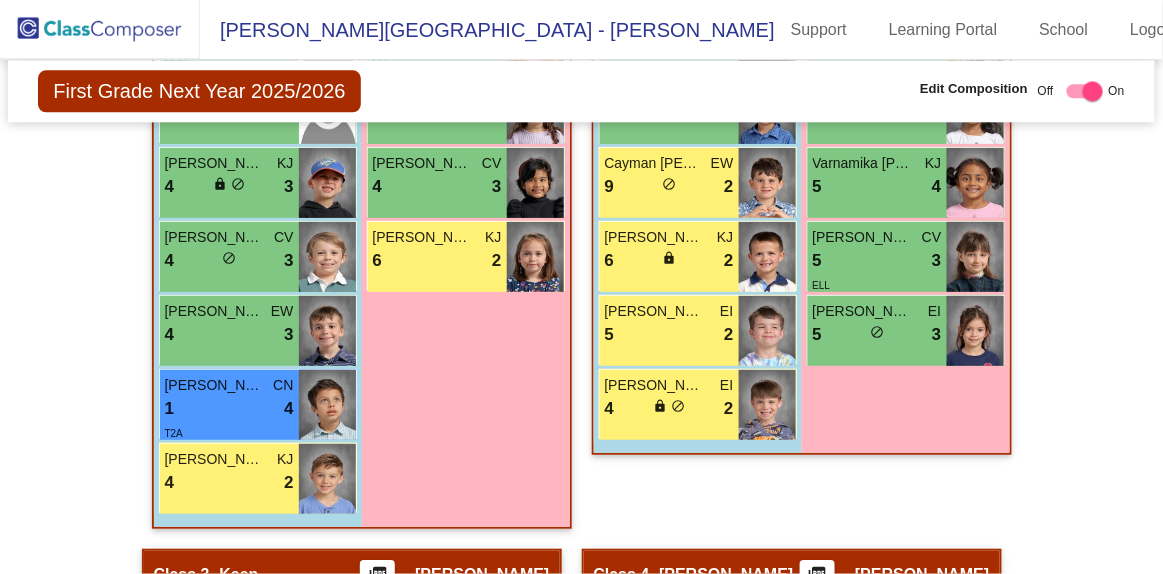 scroll, scrollTop: 1219, scrollLeft: 0, axis: vertical 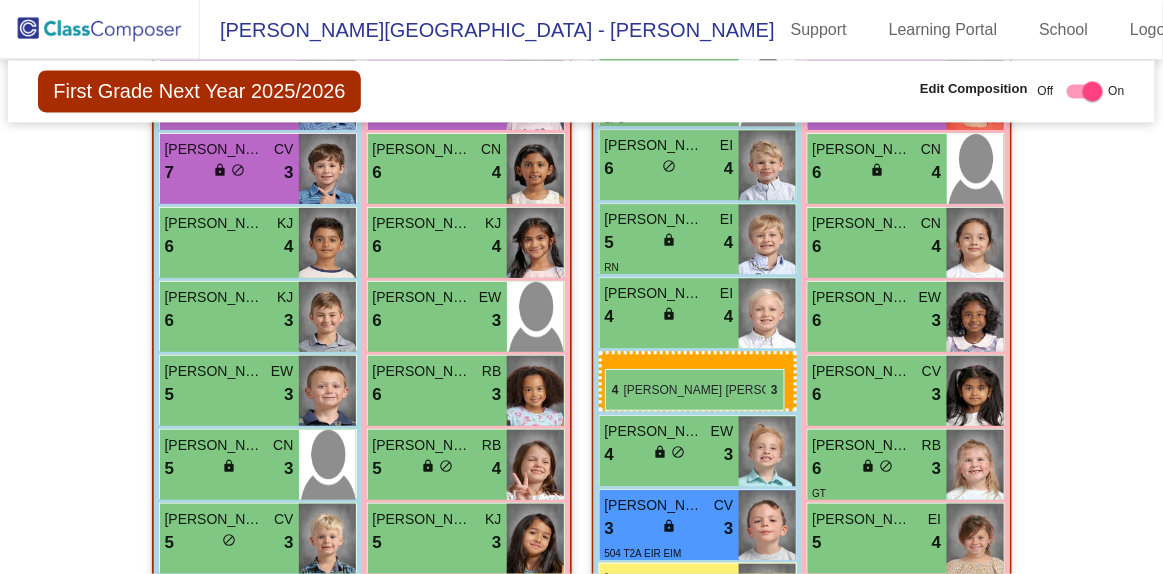 drag, startPoint x: 236, startPoint y: 335, endPoint x: 605, endPoint y: 369, distance: 370.56308 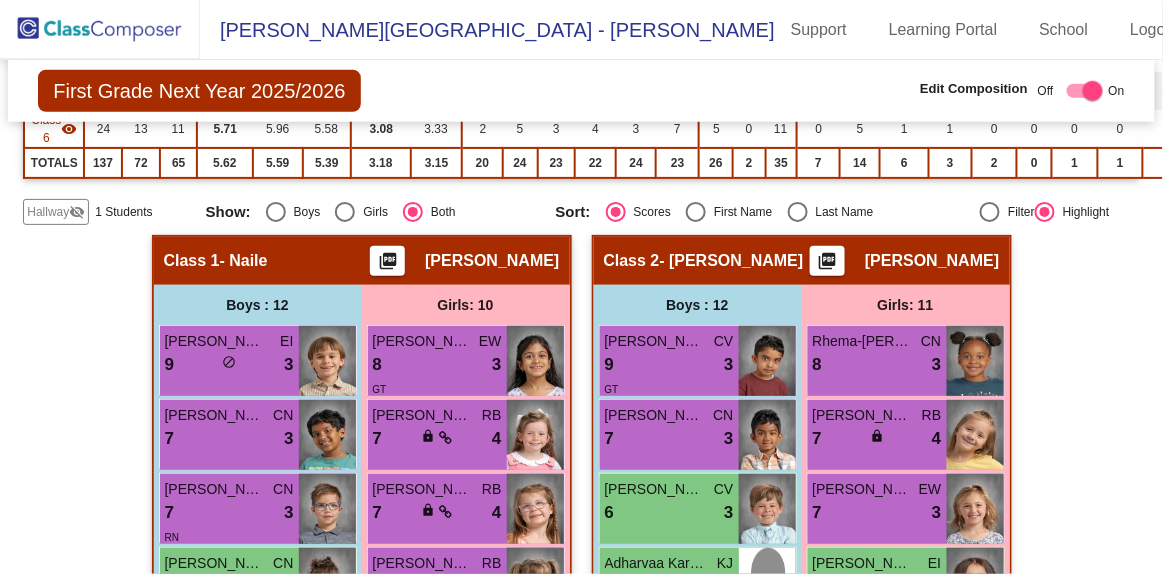 scroll, scrollTop: 446, scrollLeft: 0, axis: vertical 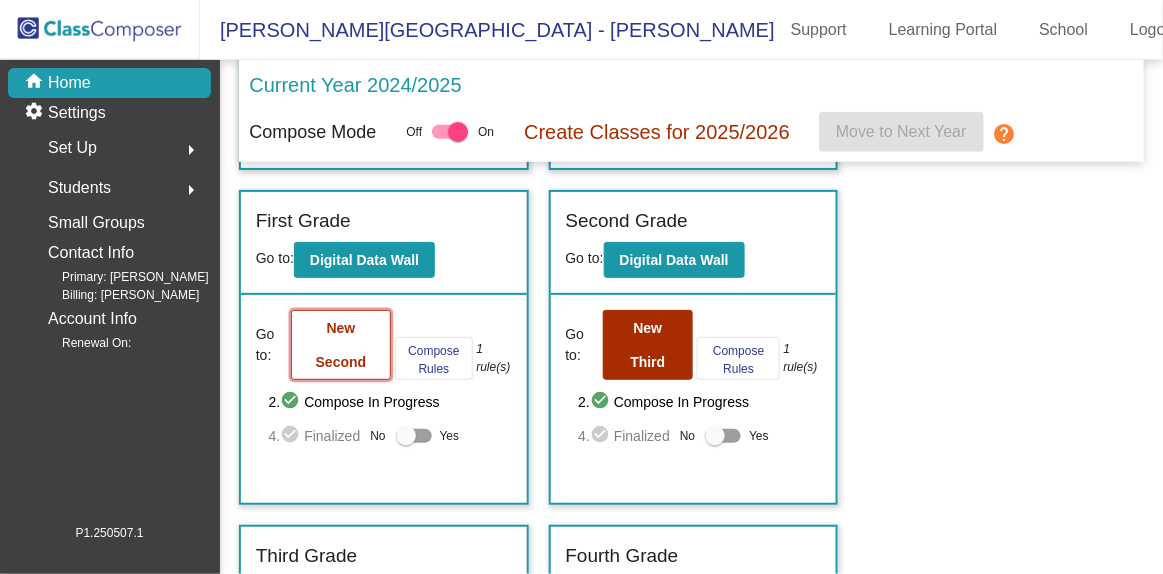 click on "New Second" 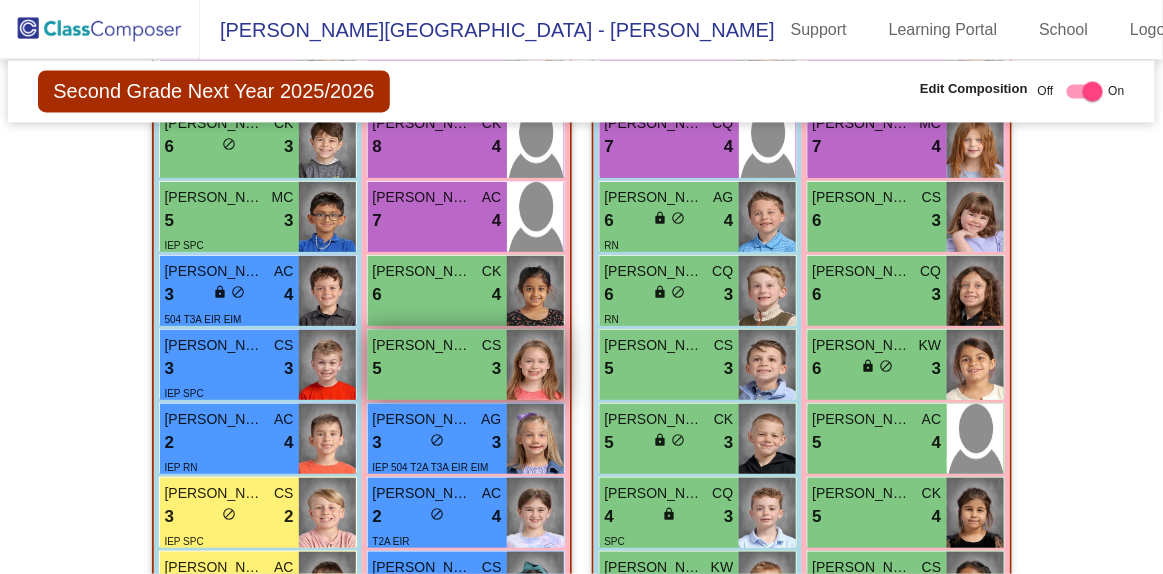 scroll, scrollTop: 2836, scrollLeft: 0, axis: vertical 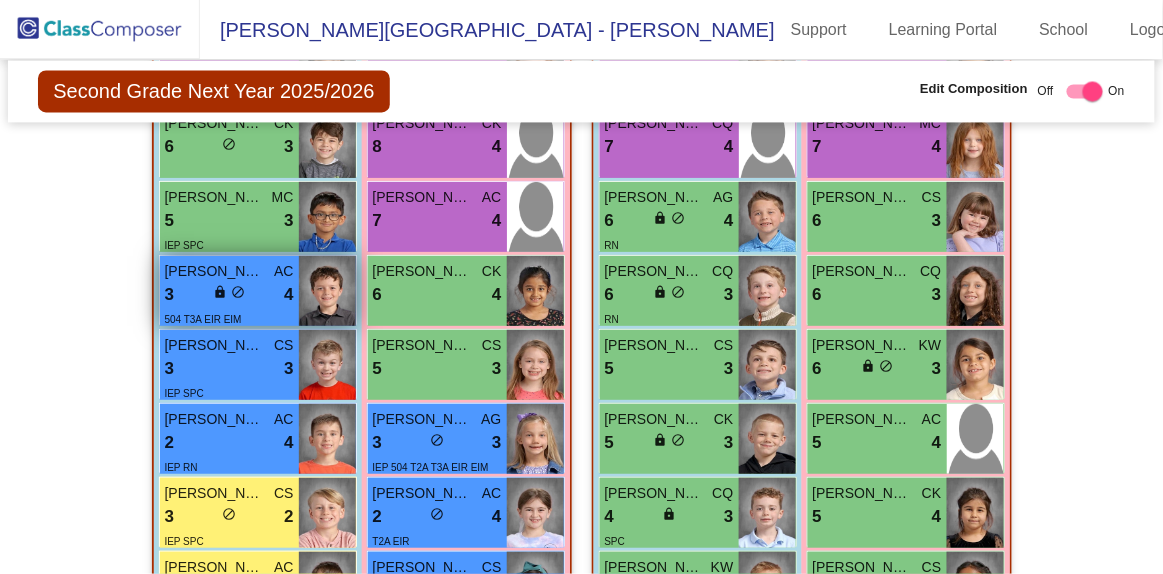 click on "3 lock do_not_disturb_alt 4" at bounding box center (229, 295) 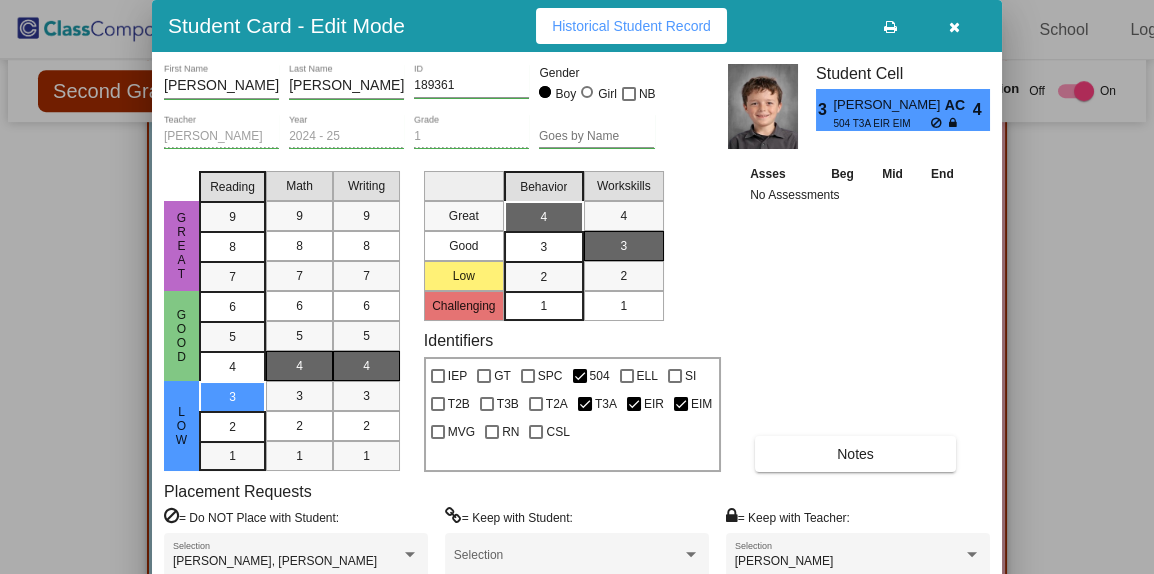 click at bounding box center (577, 287) 